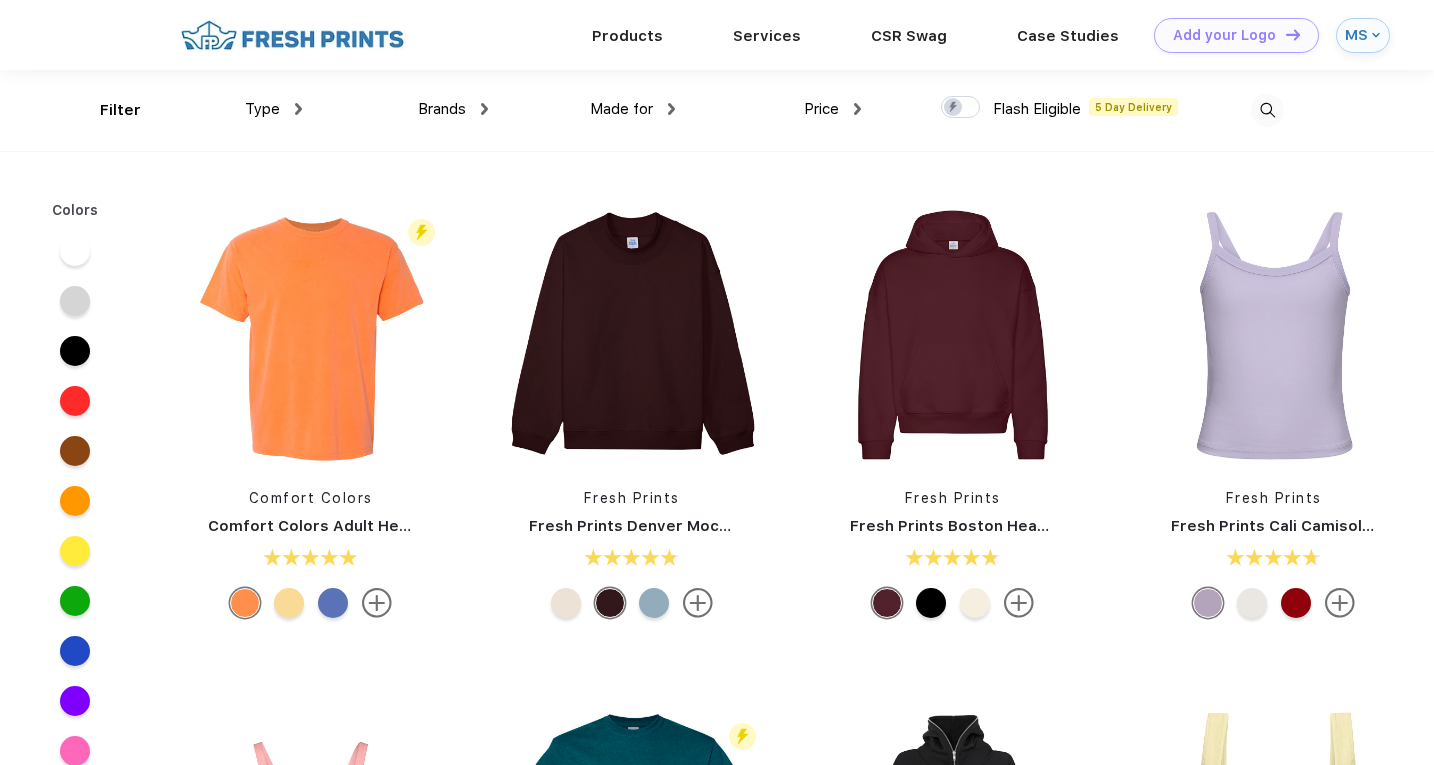 scroll, scrollTop: 0, scrollLeft: 0, axis: both 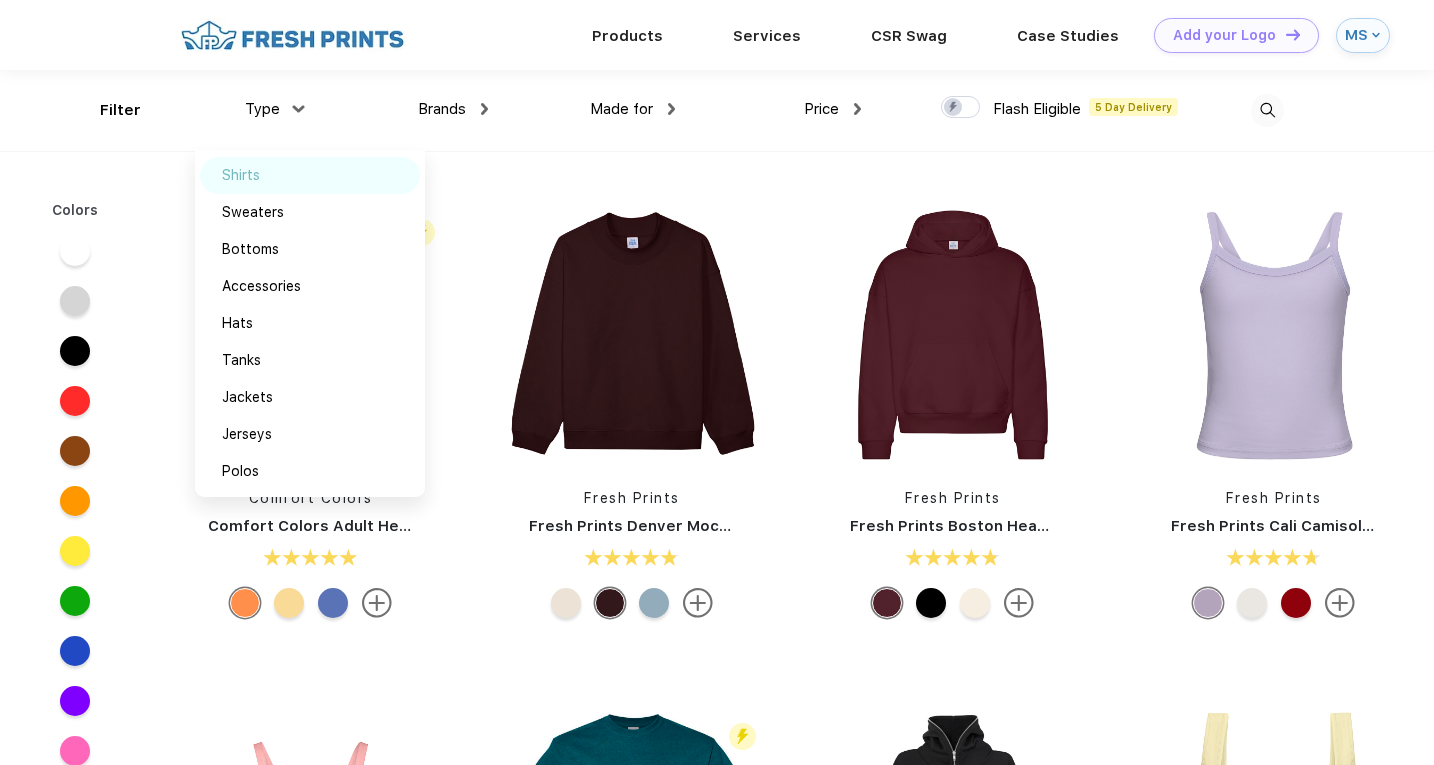 click on "Shirts" at bounding box center [310, 175] 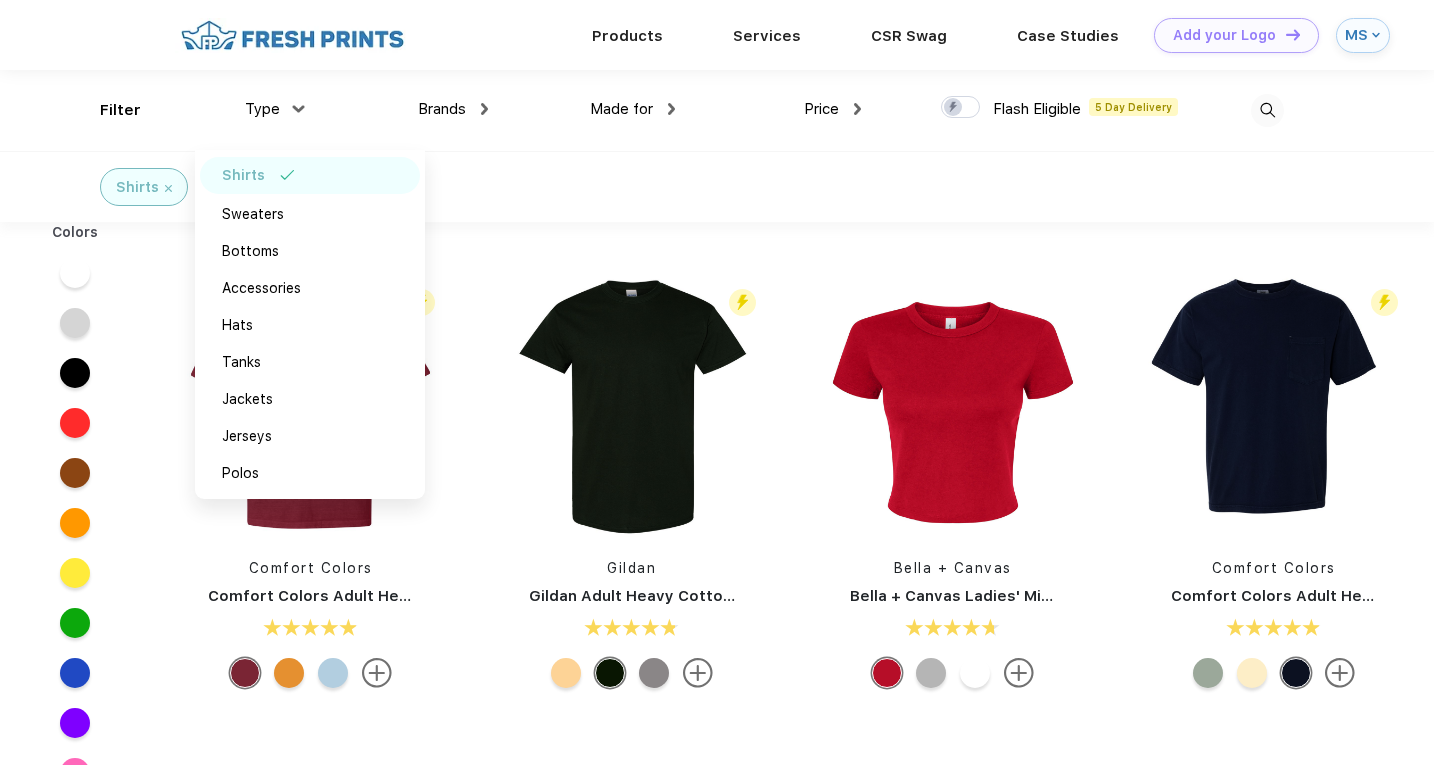 click on "Shirts" at bounding box center (717, 186) 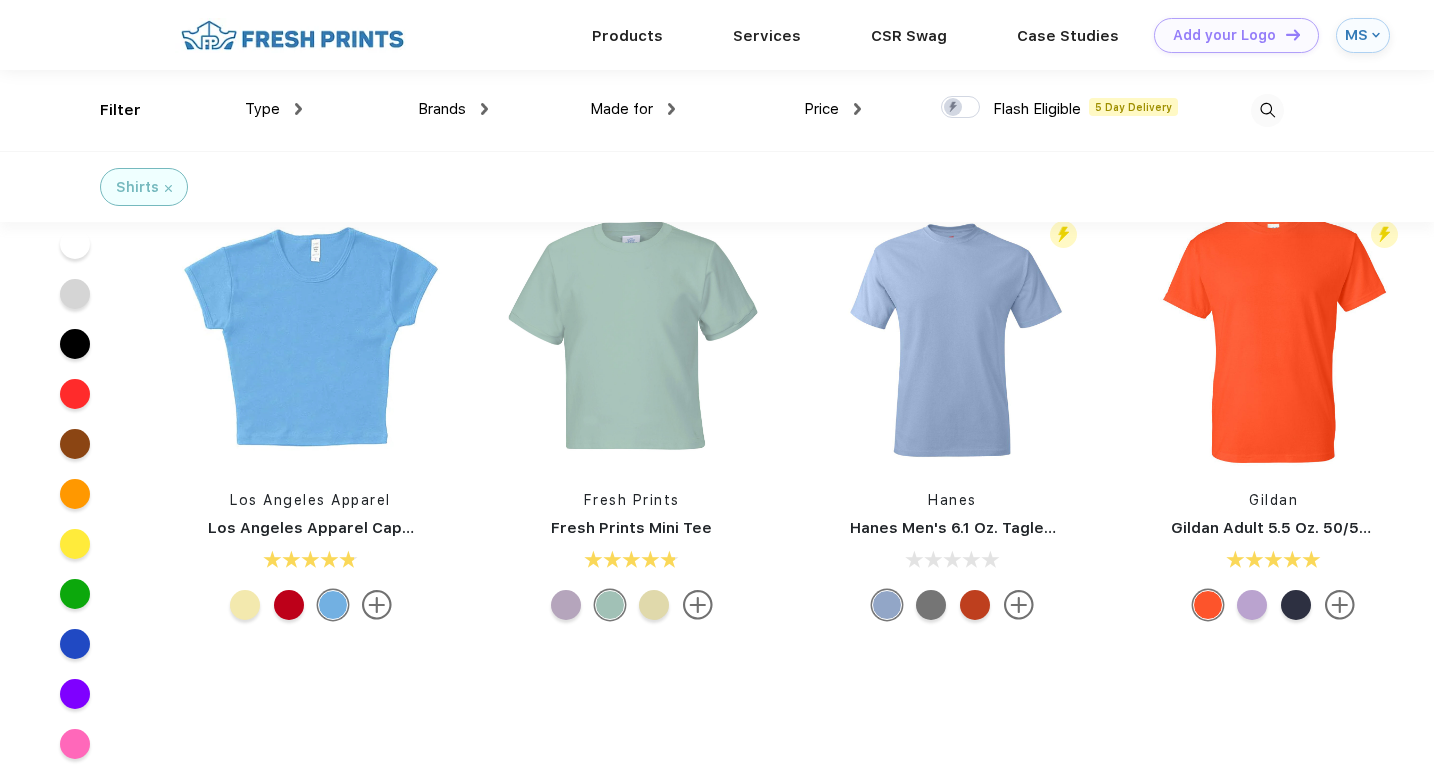 scroll, scrollTop: 0, scrollLeft: 0, axis: both 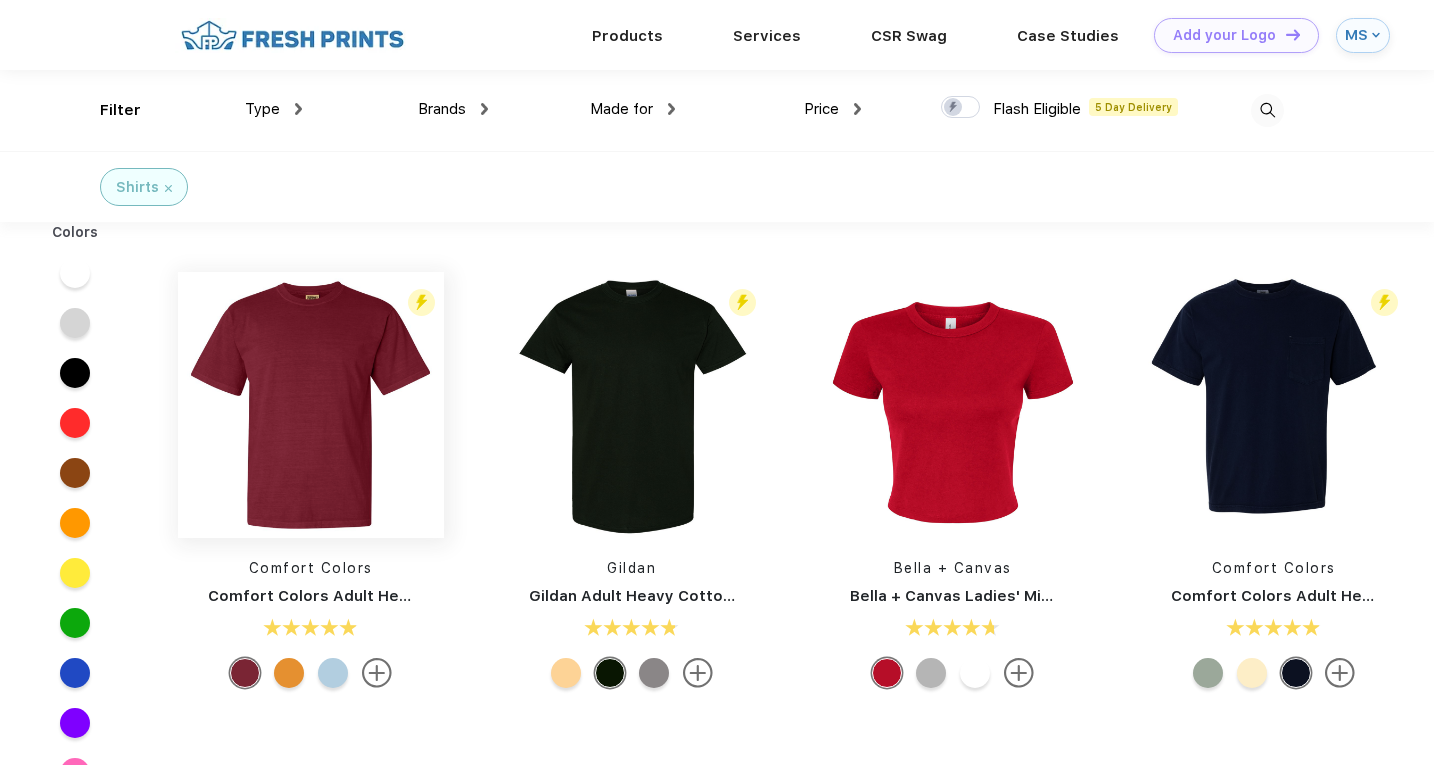 click at bounding box center [311, 405] 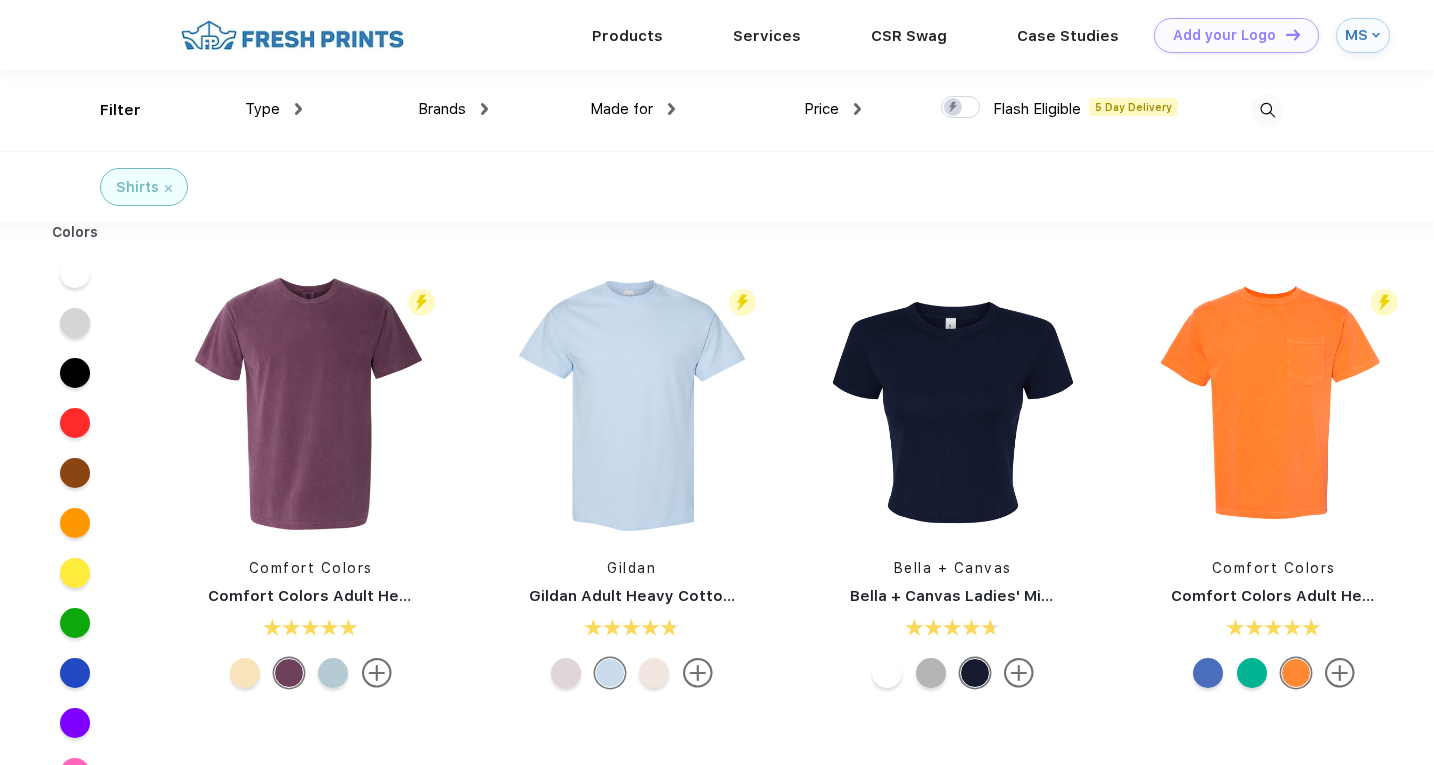 scroll, scrollTop: 0, scrollLeft: 0, axis: both 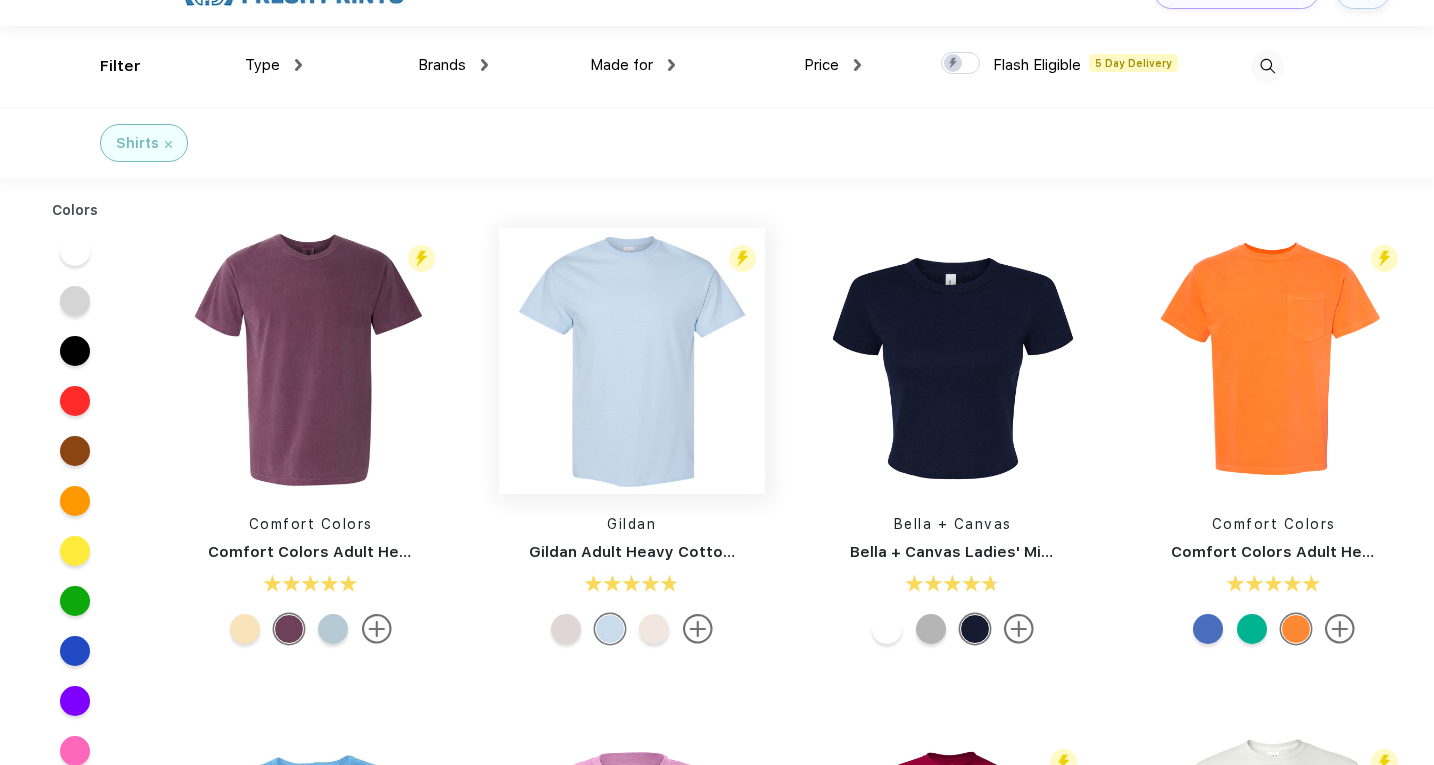 click at bounding box center (632, 361) 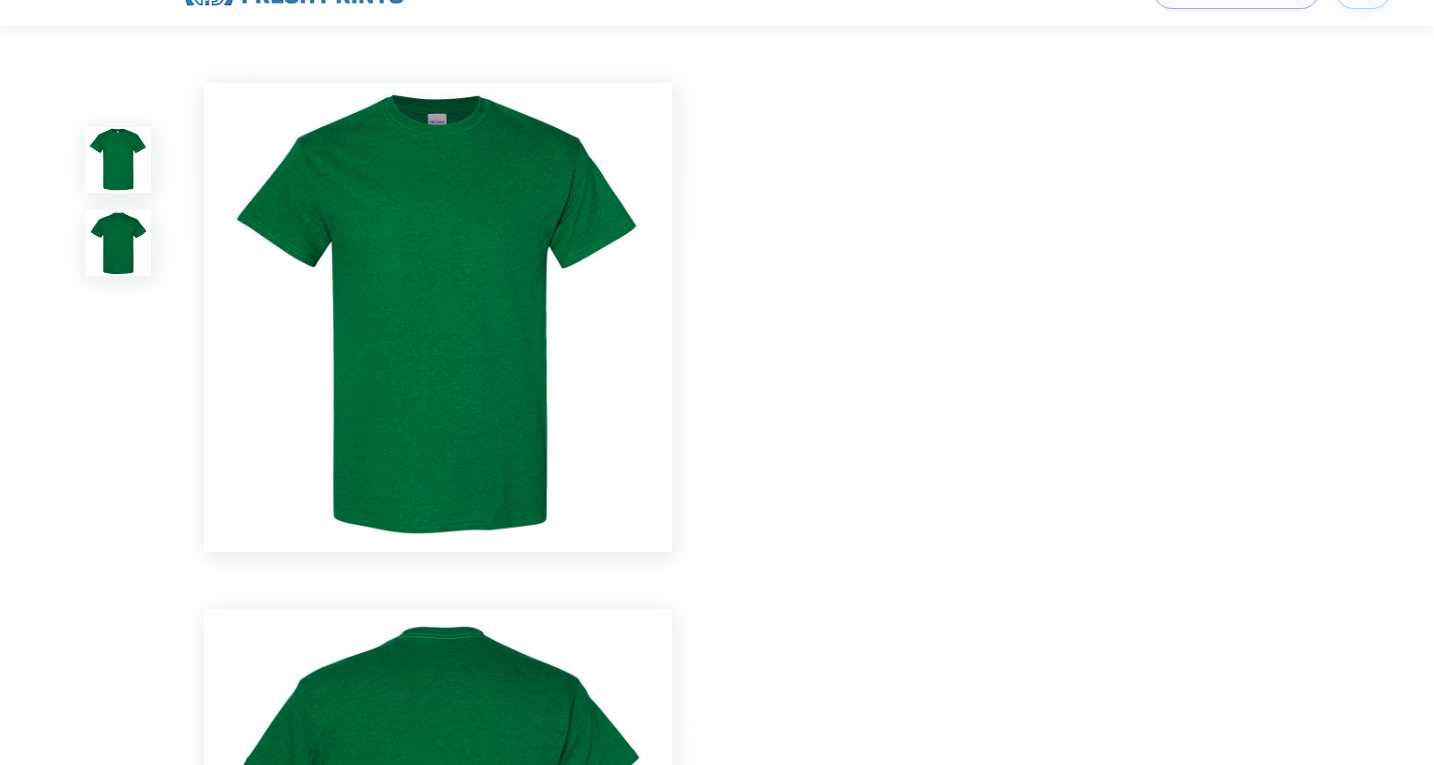 scroll, scrollTop: 0, scrollLeft: 0, axis: both 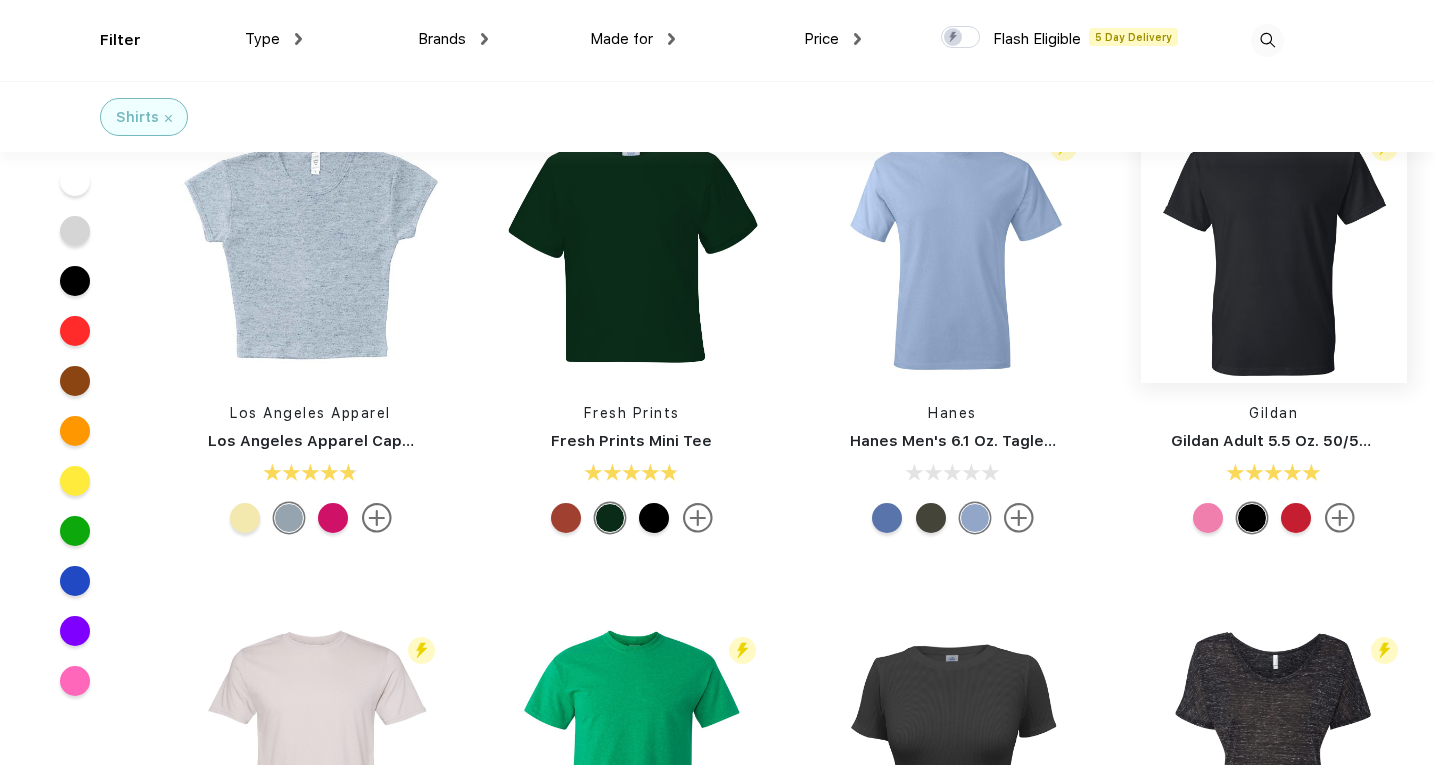 click at bounding box center (1274, 250) 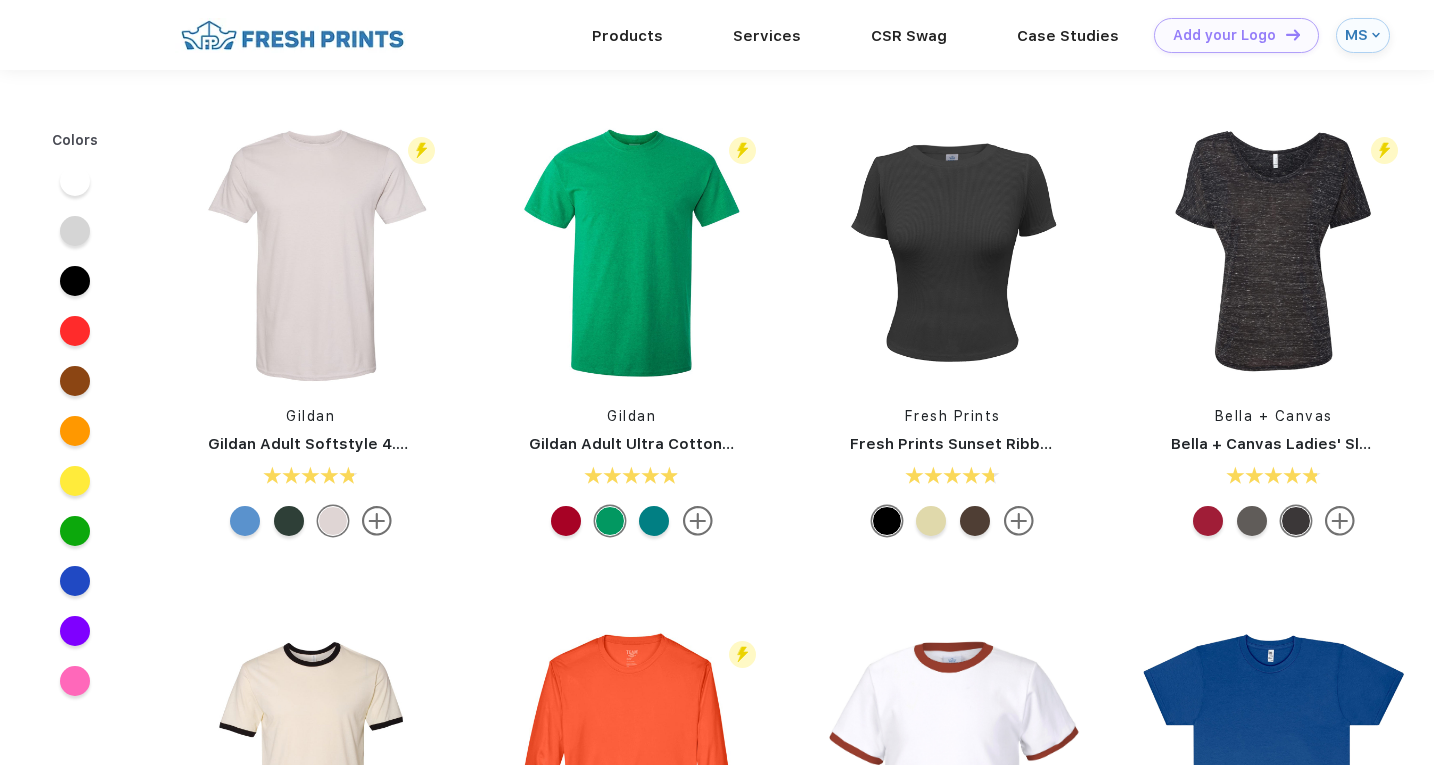 scroll, scrollTop: 507, scrollLeft: 0, axis: vertical 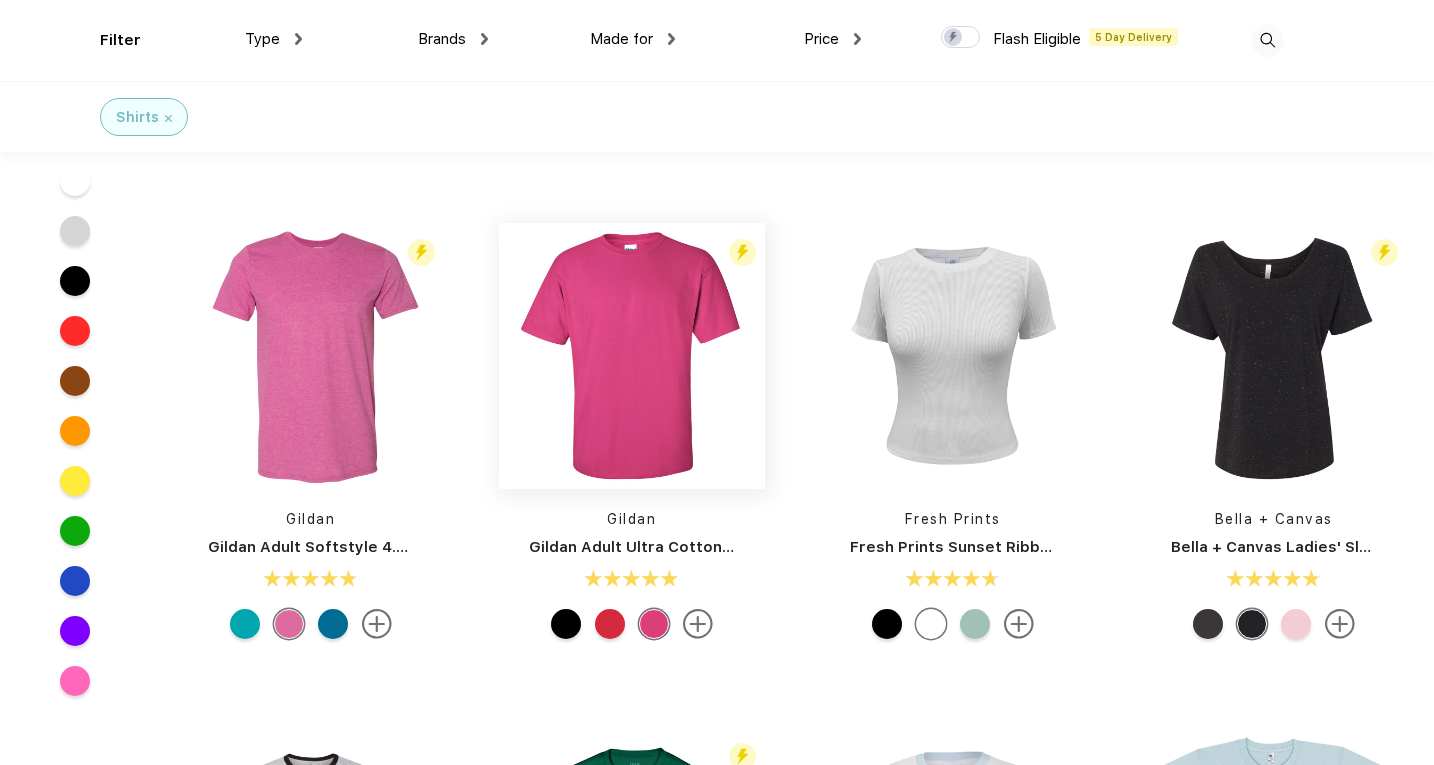 click at bounding box center (632, 356) 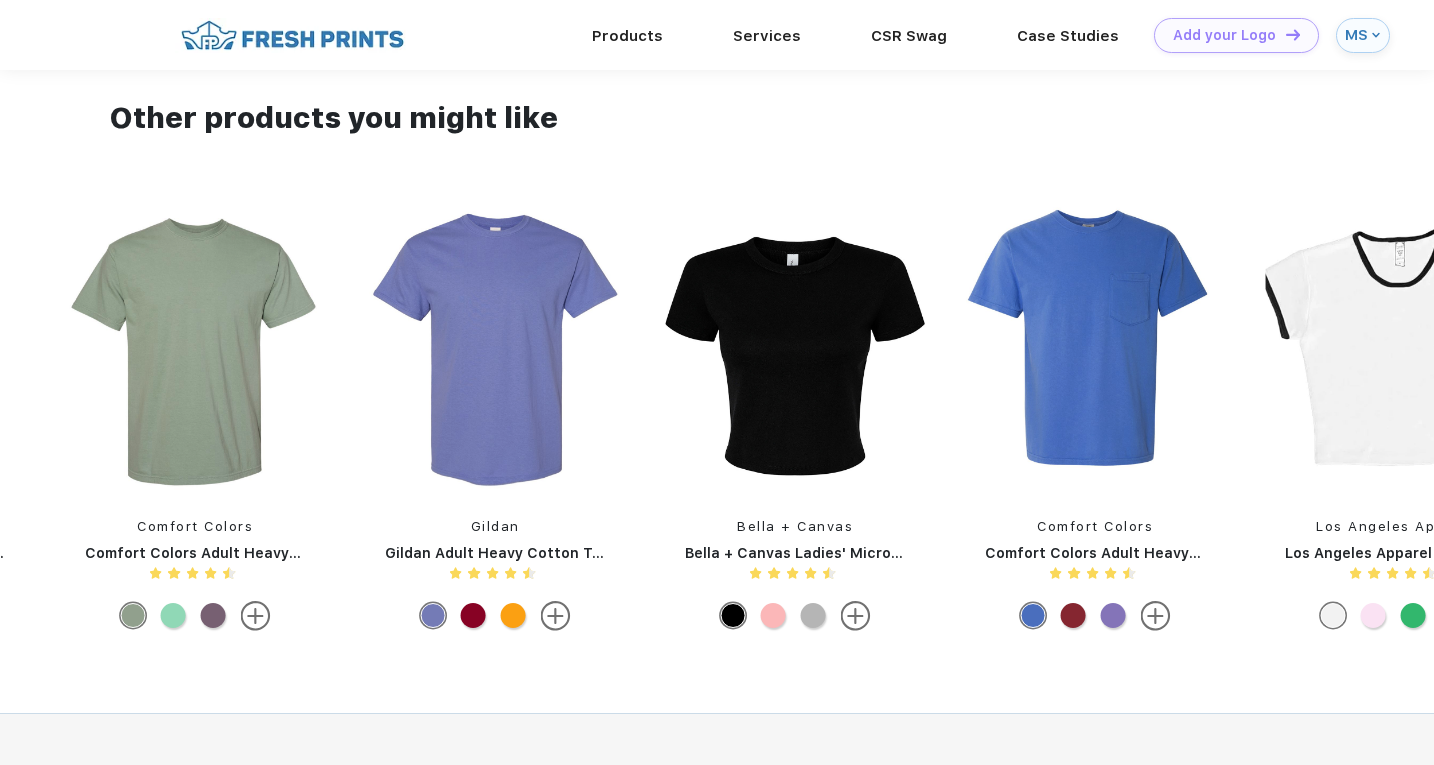scroll, scrollTop: 1552, scrollLeft: 0, axis: vertical 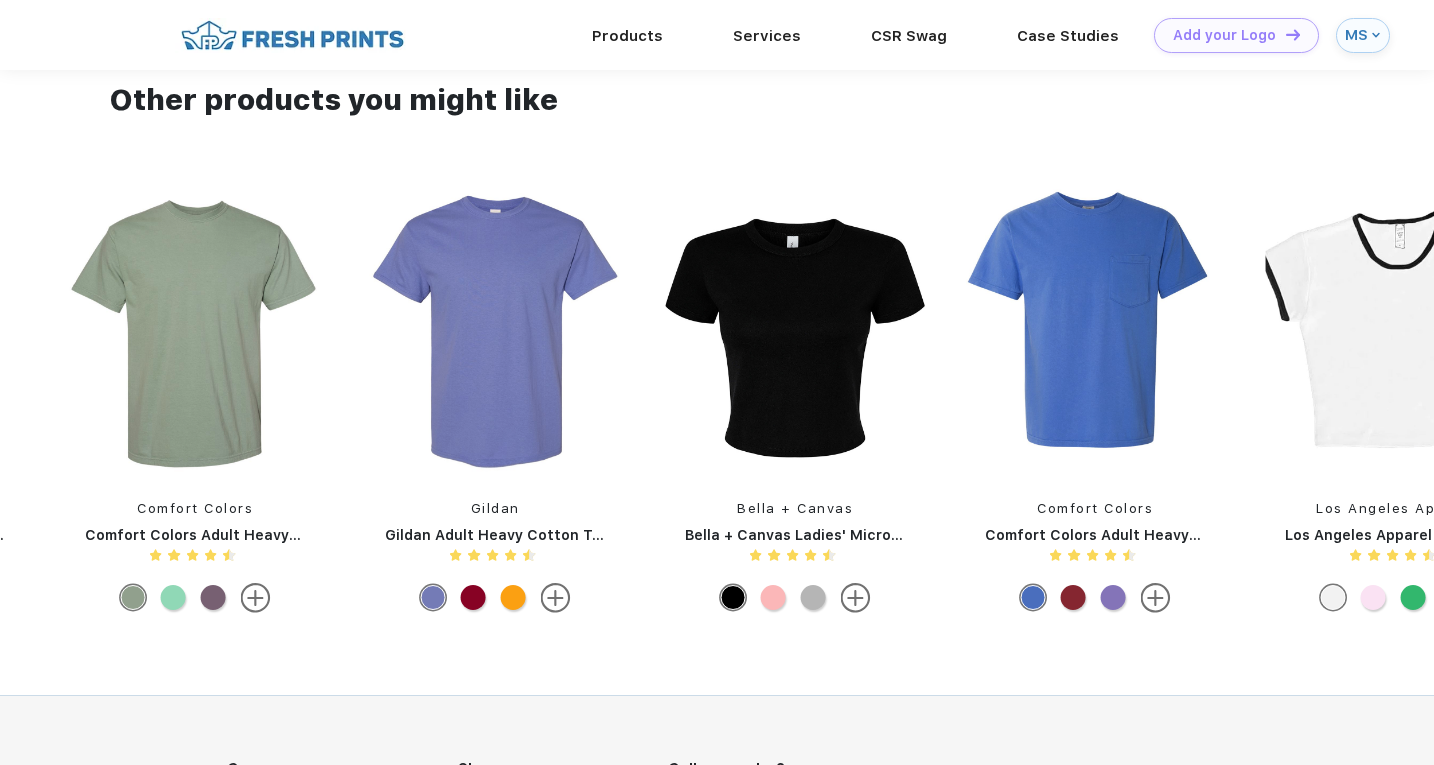 click at bounding box center (495, 329) 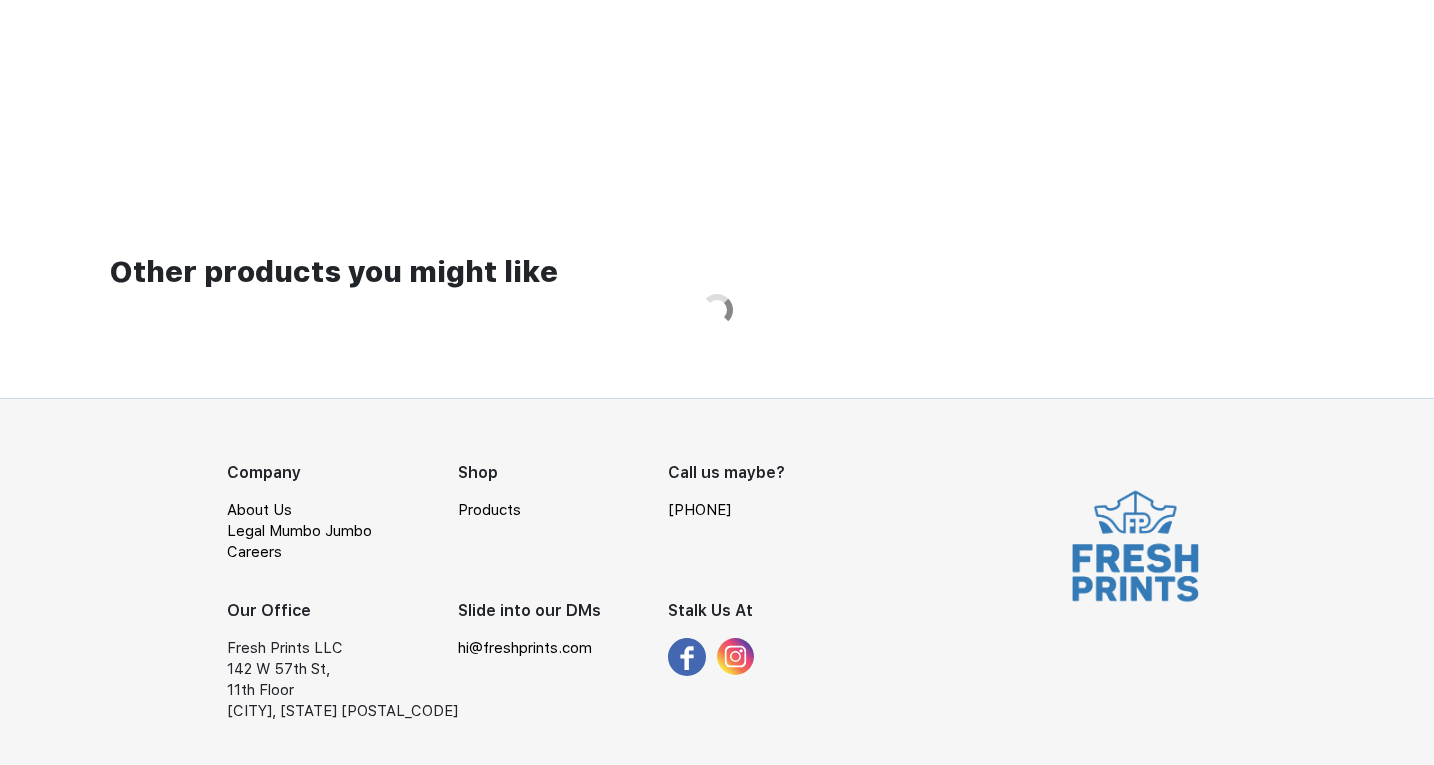 scroll, scrollTop: 0, scrollLeft: 0, axis: both 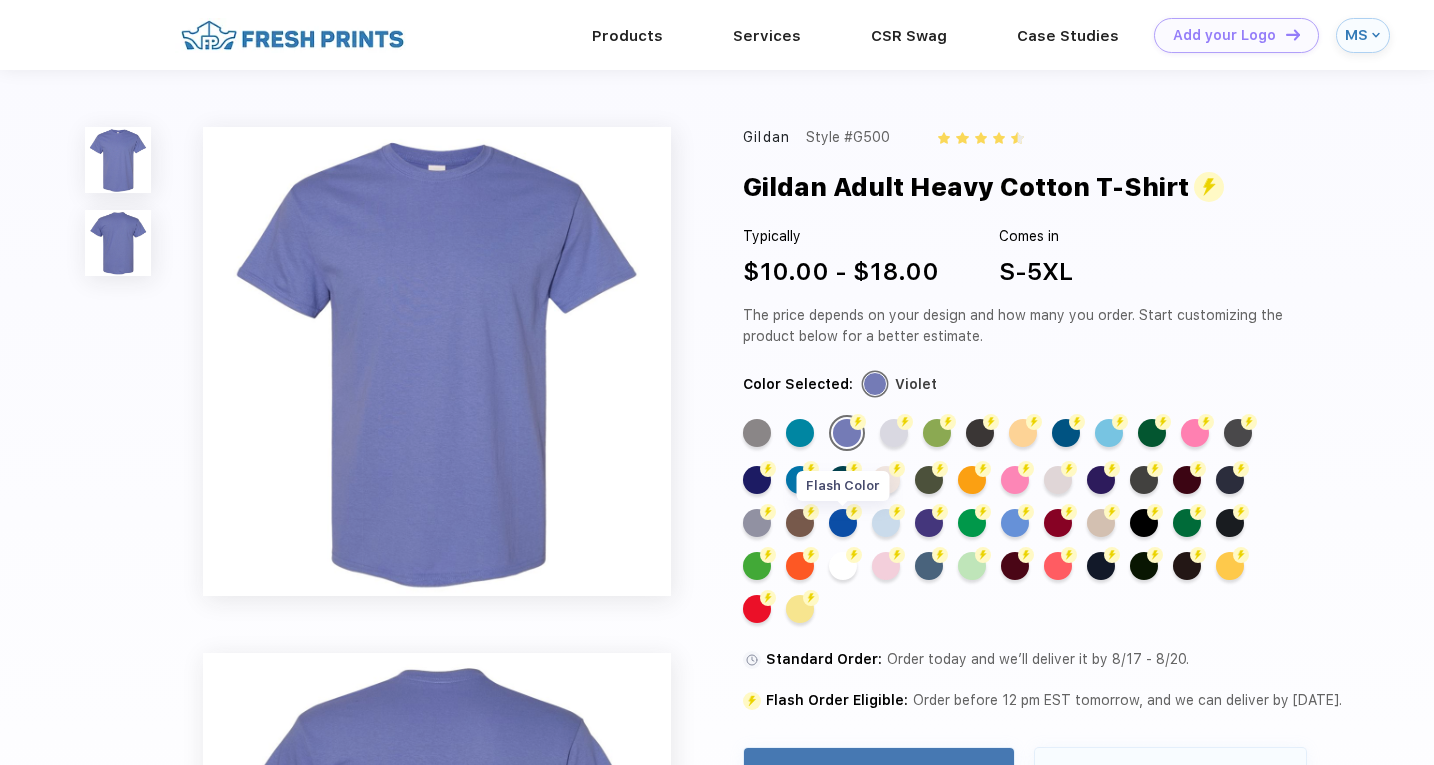 click on "Flash Color" at bounding box center [843, 523] 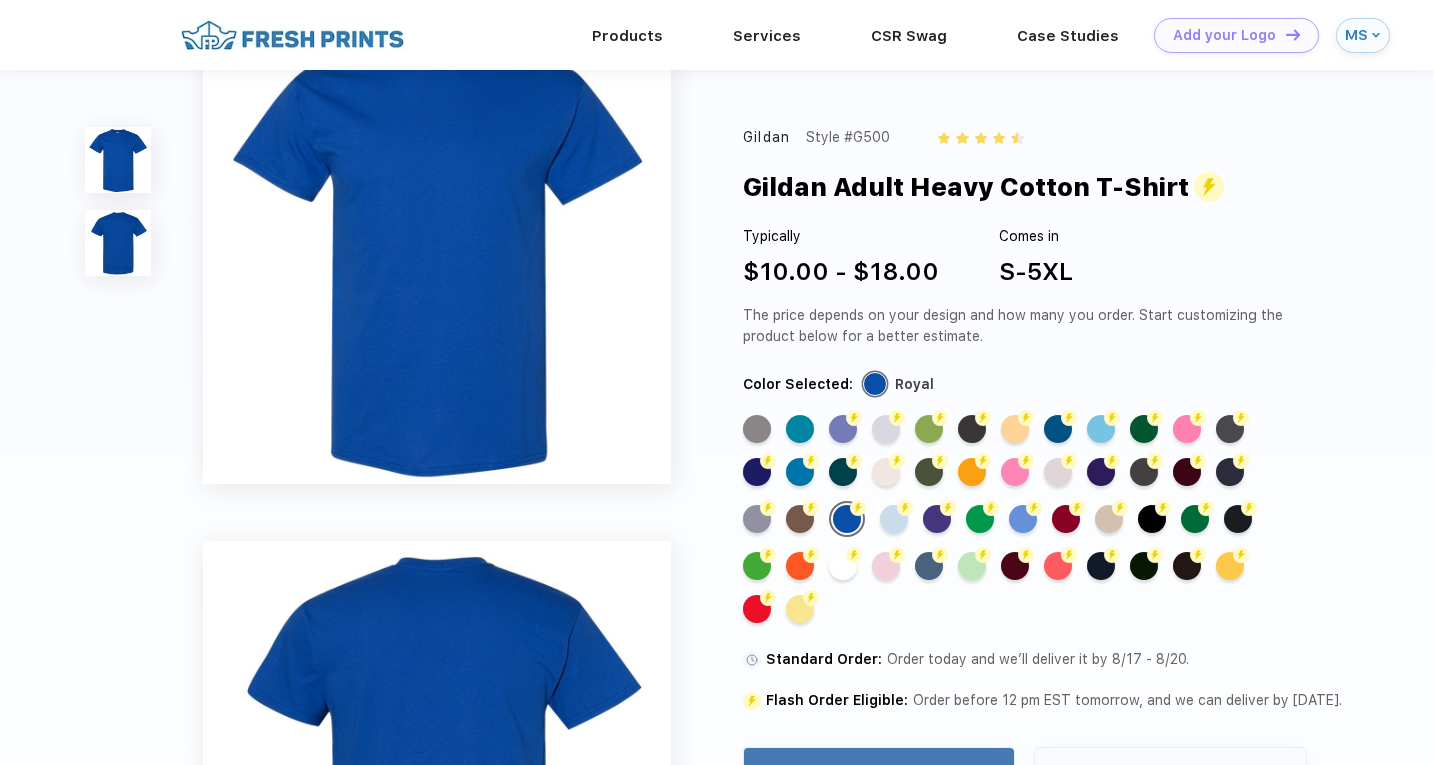 scroll, scrollTop: 0, scrollLeft: 0, axis: both 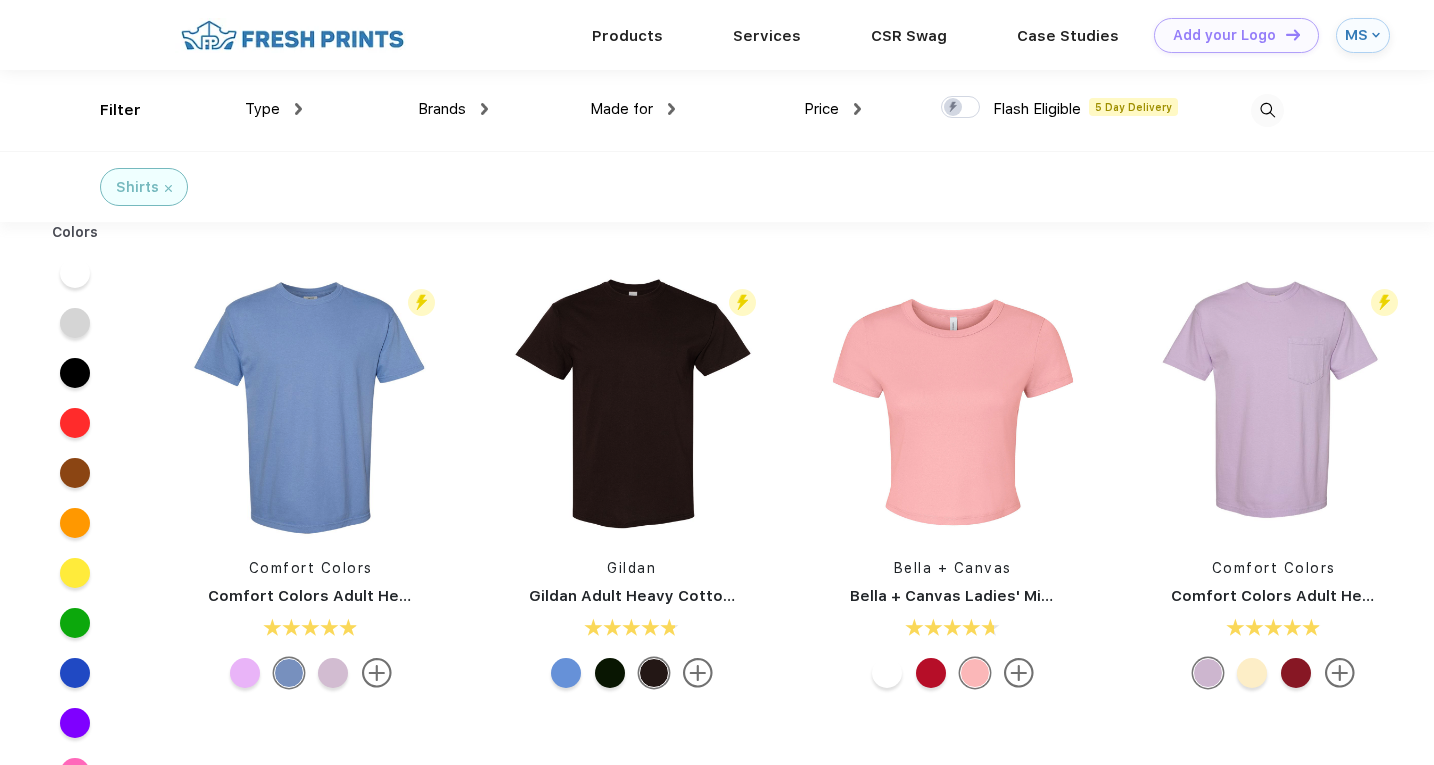 click on "Shirts" at bounding box center [144, 187] 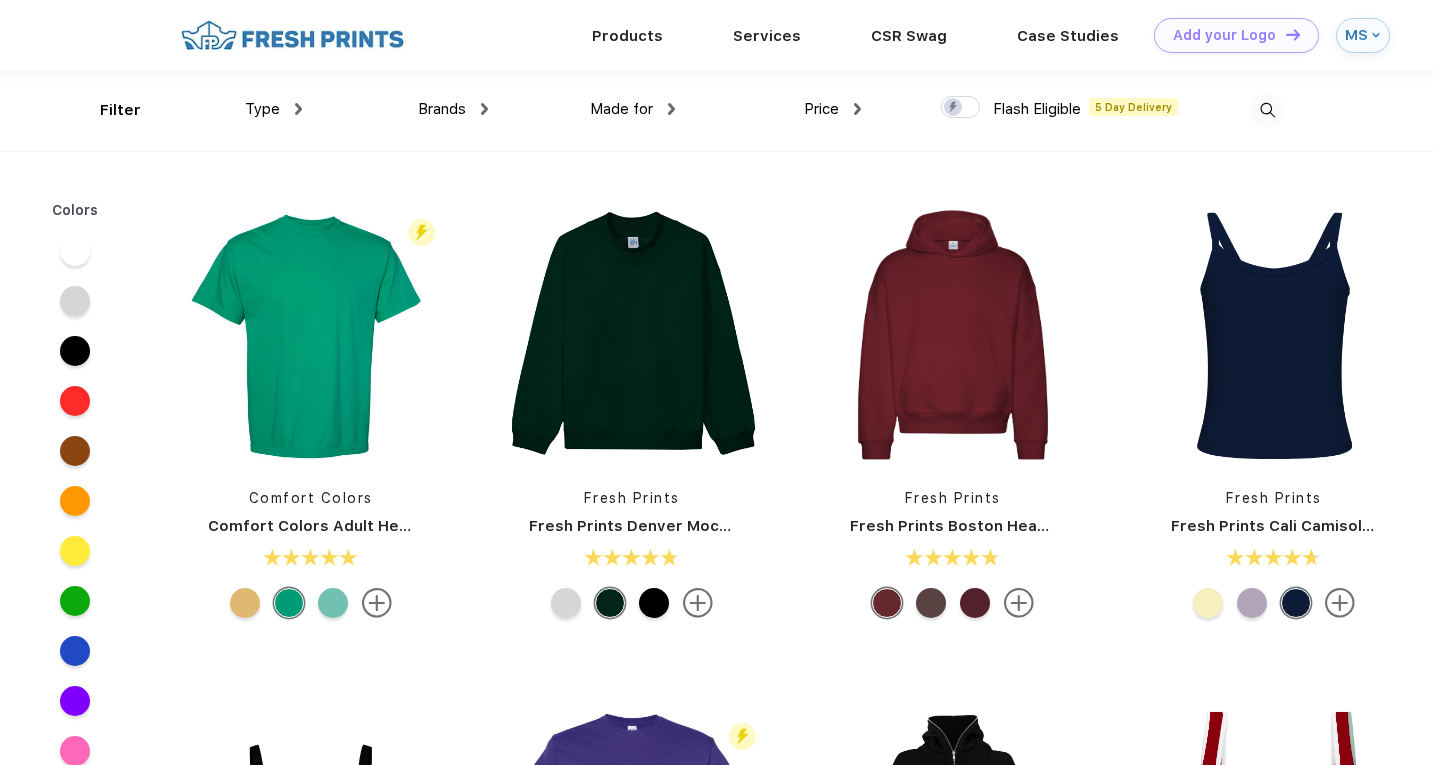 click at bounding box center [1267, 110] 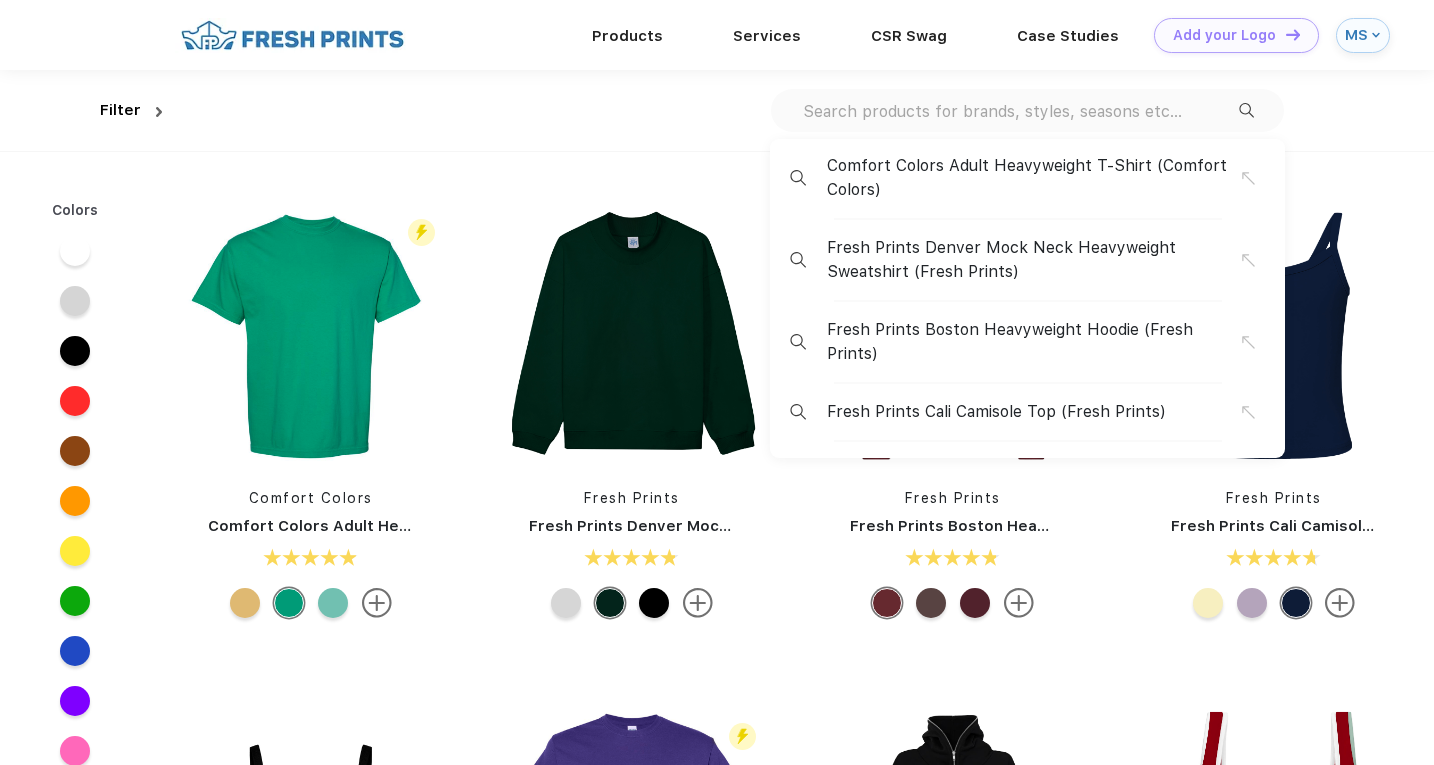 click at bounding box center (1020, 111) 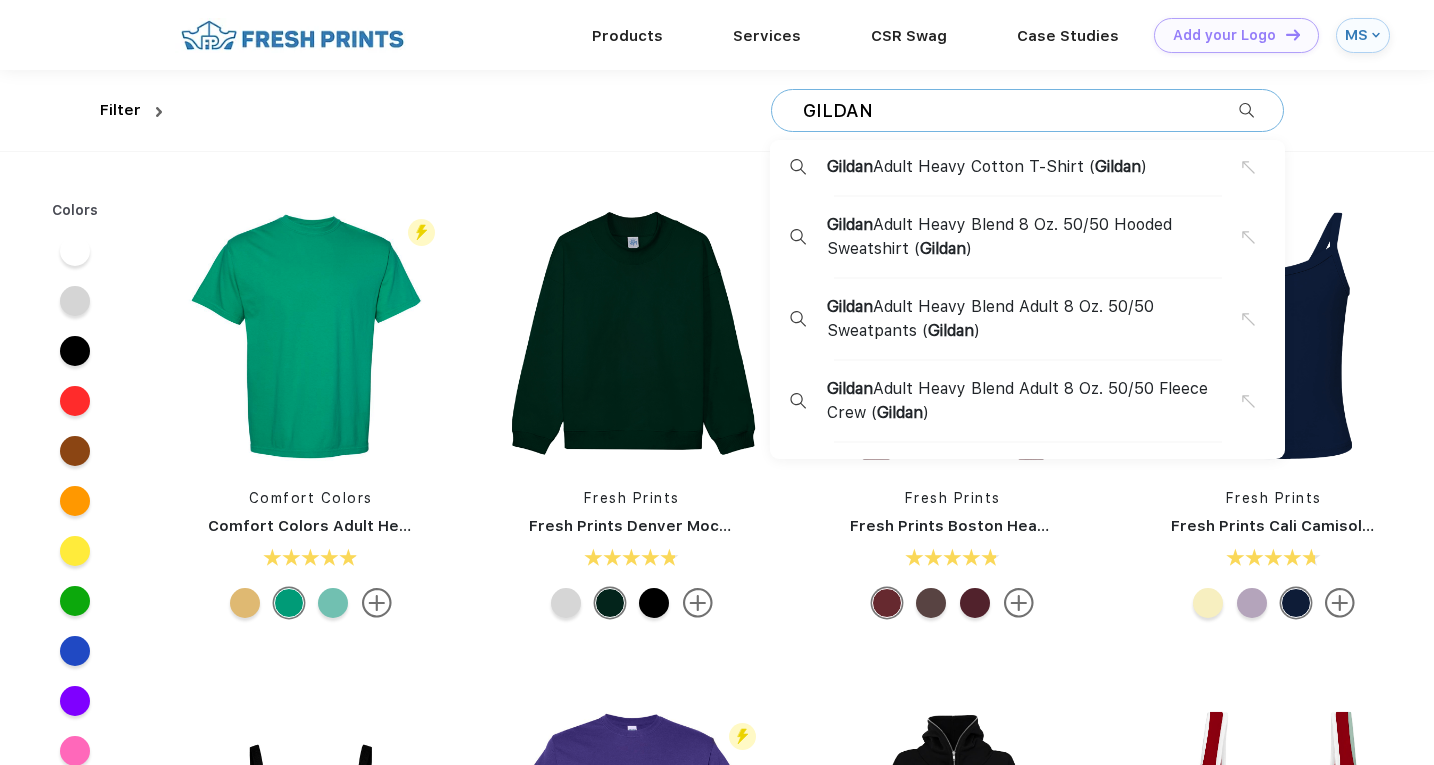 type on "GILDAN" 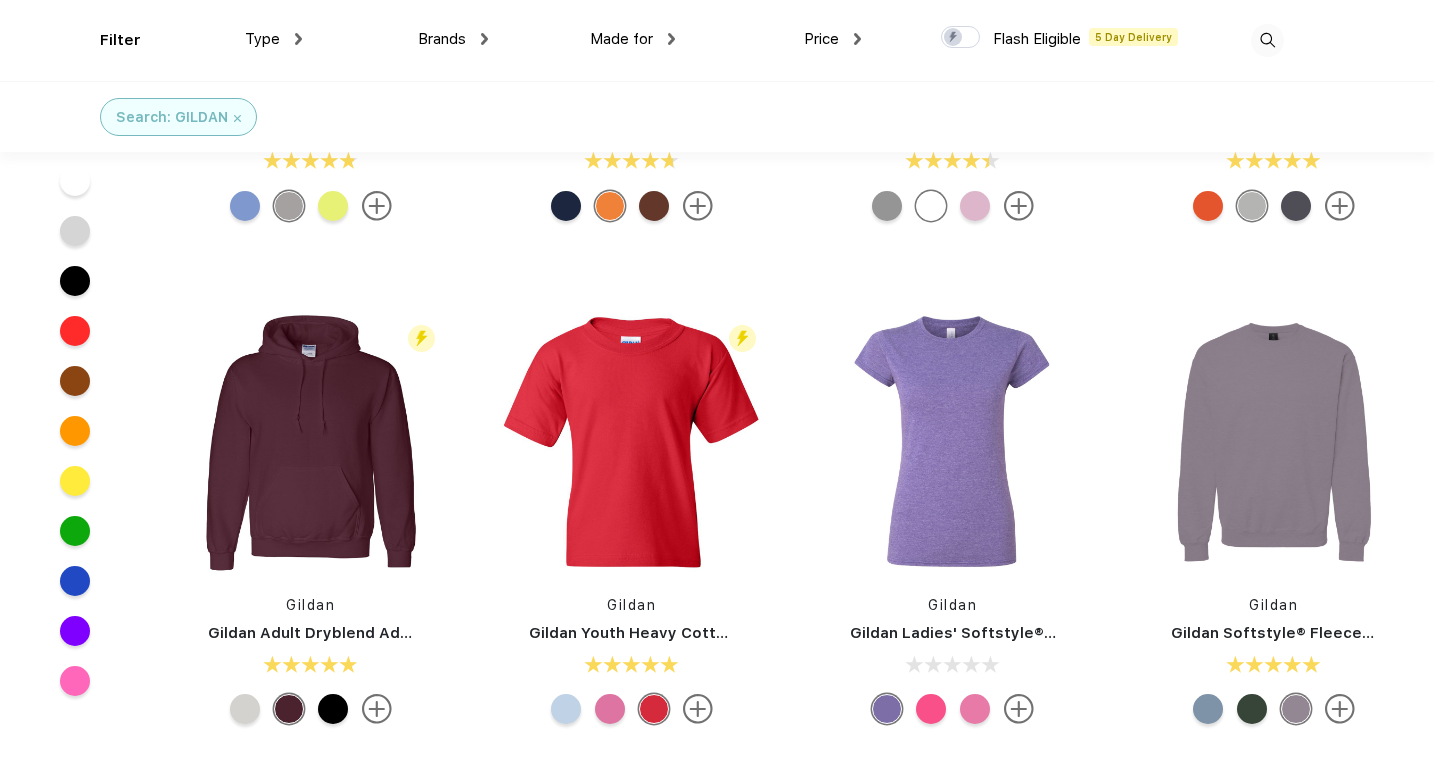 scroll, scrollTop: 1327, scrollLeft: 0, axis: vertical 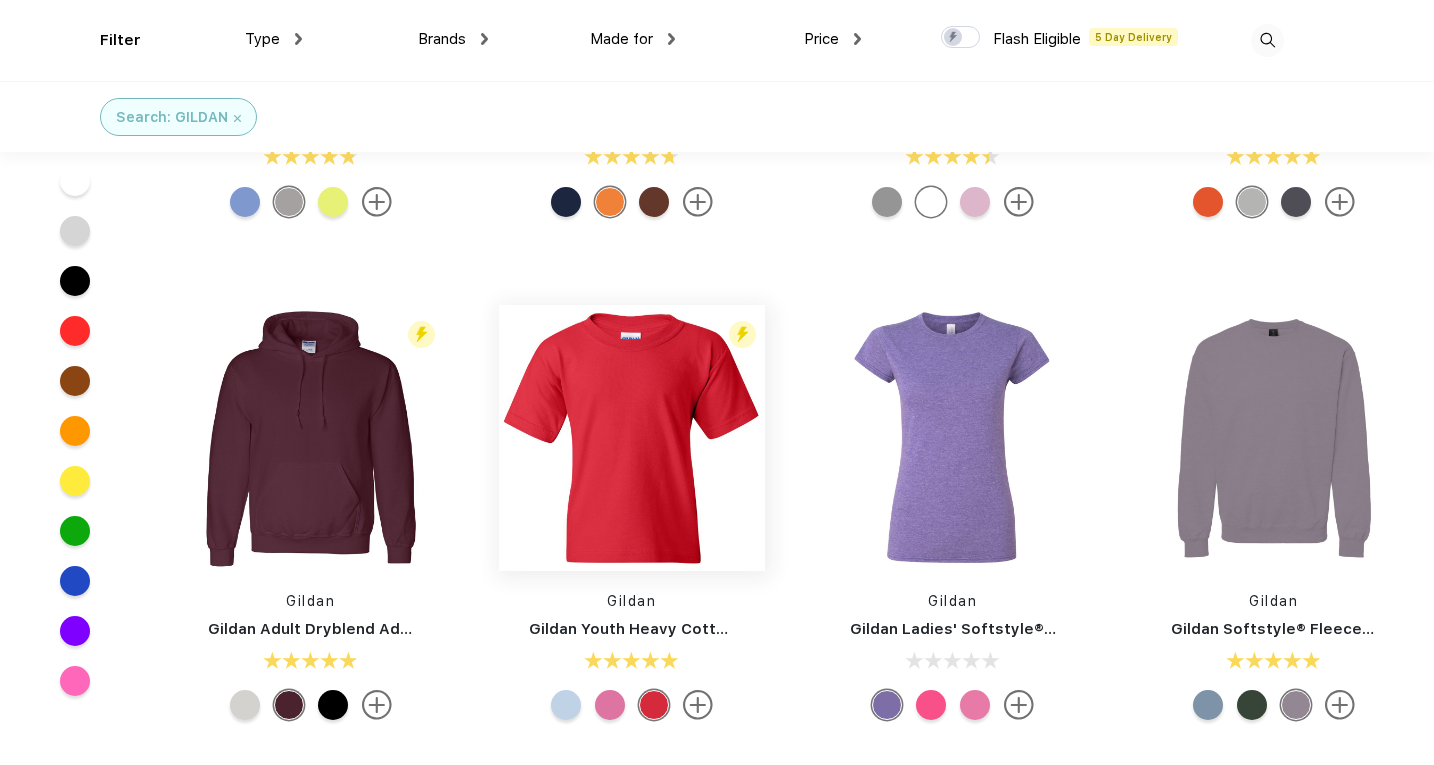 click at bounding box center (632, 438) 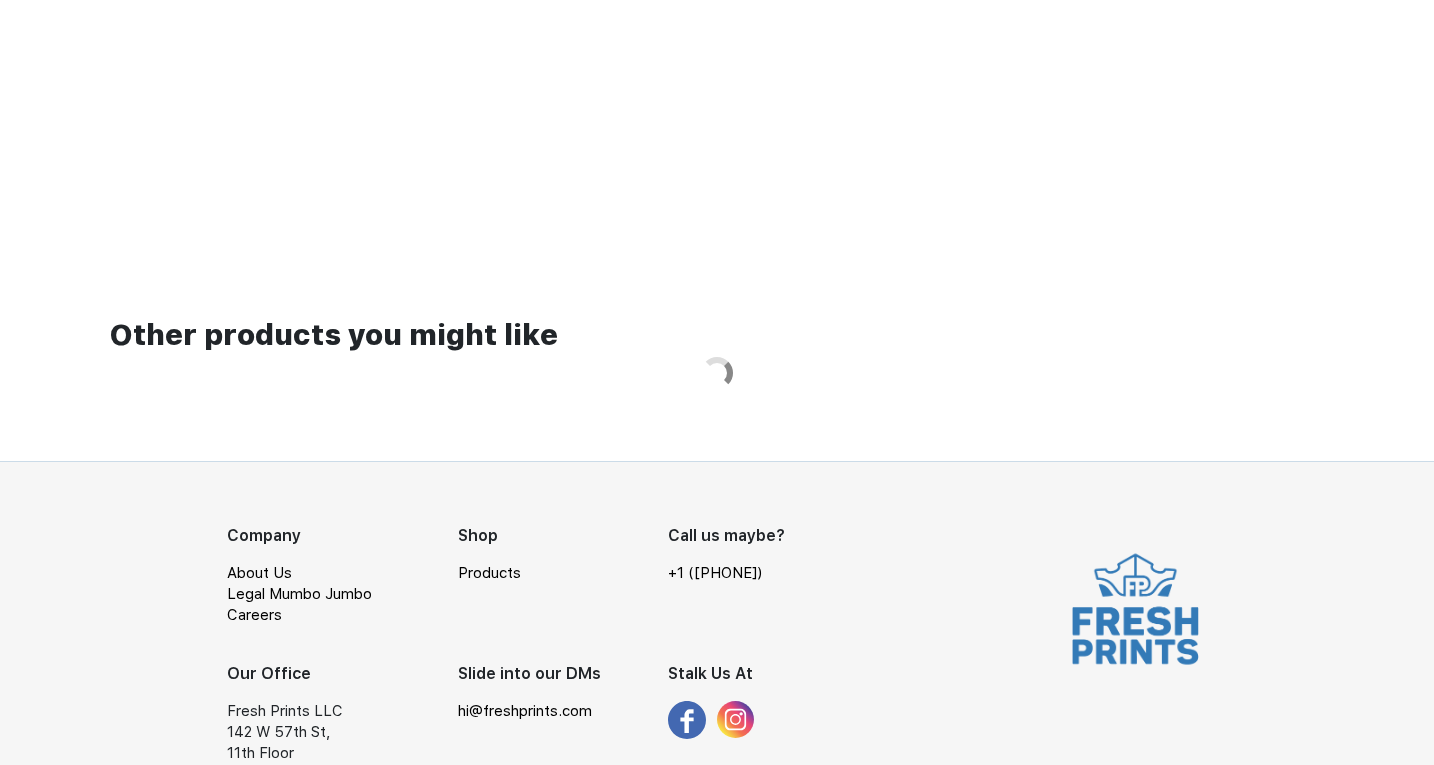 scroll, scrollTop: 0, scrollLeft: 0, axis: both 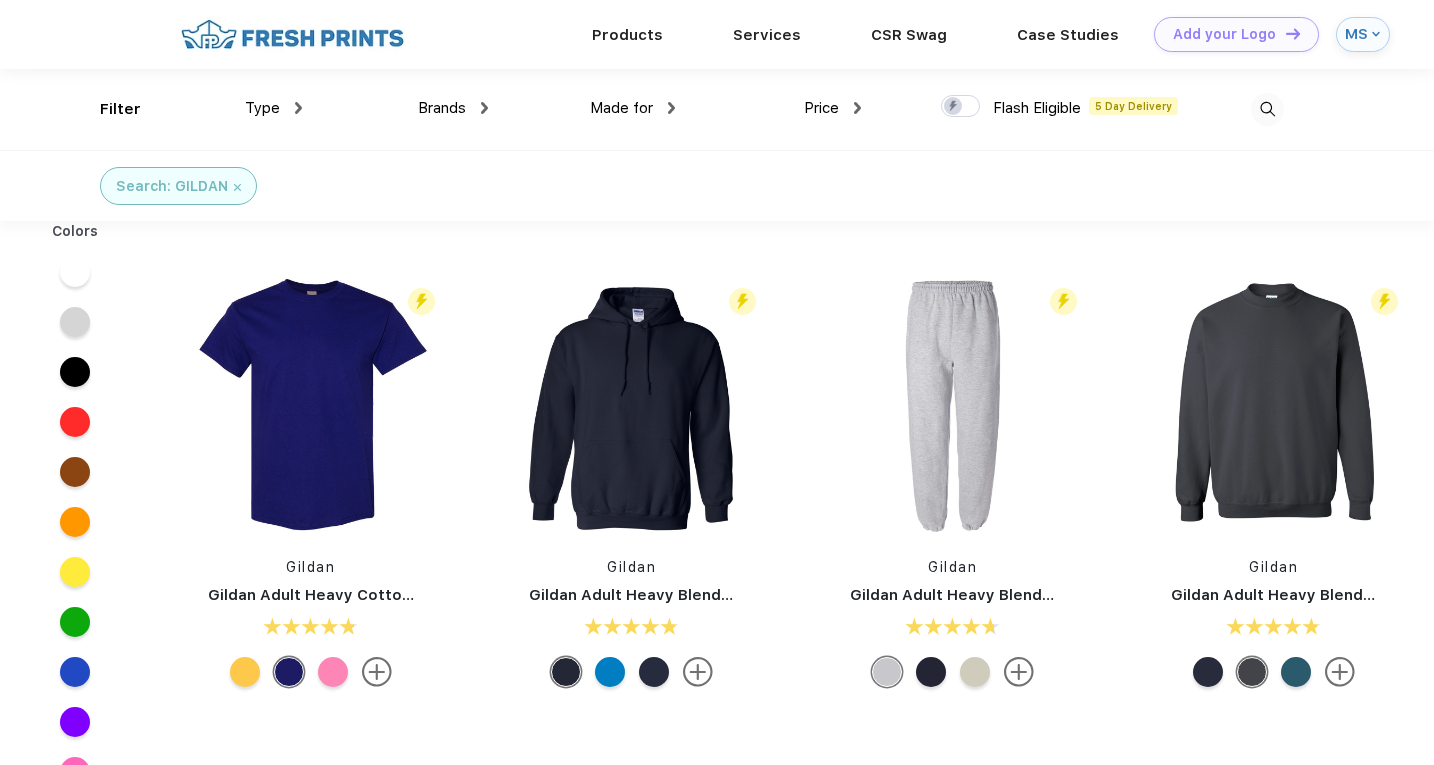 click at bounding box center [237, 187] 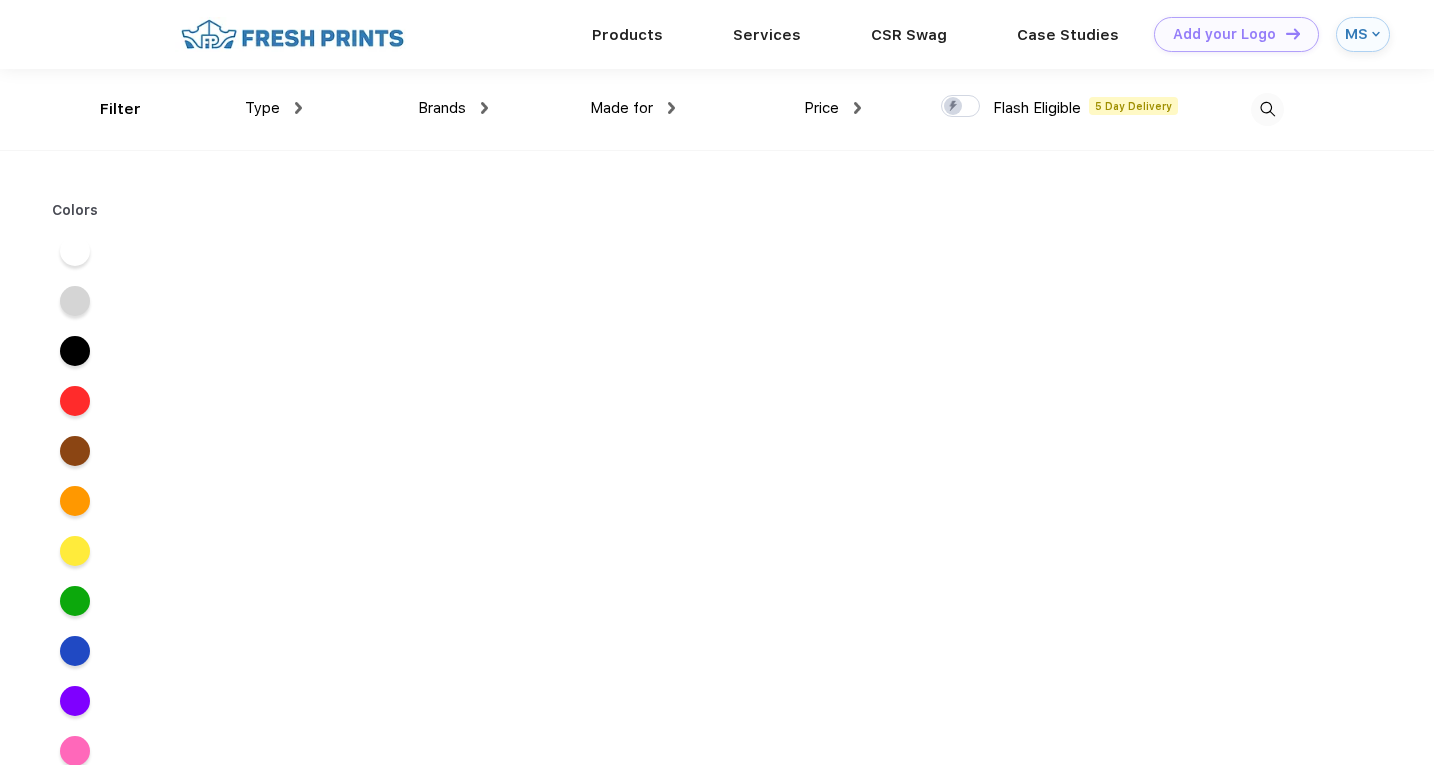 scroll, scrollTop: 0, scrollLeft: 0, axis: both 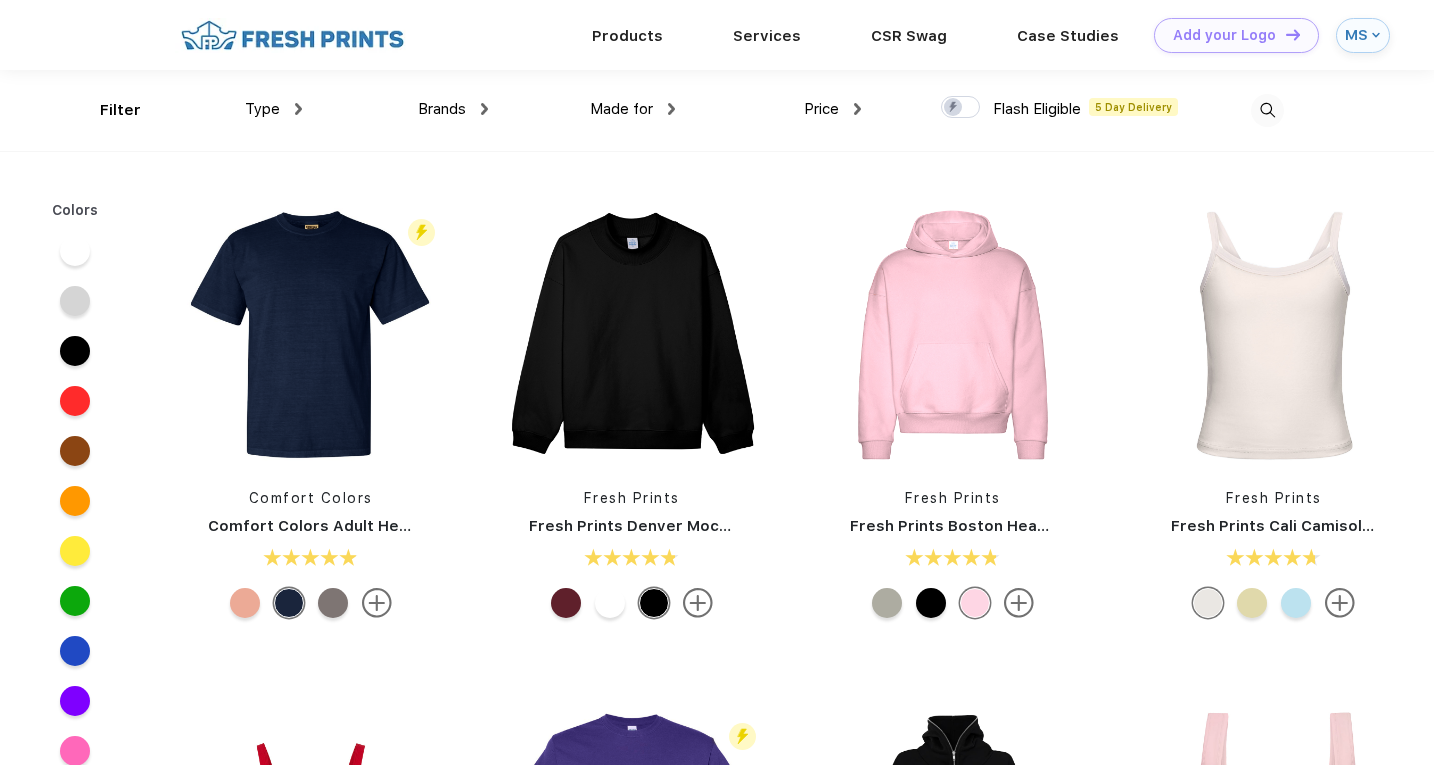 click on "Price  $   $$   $$$" at bounding box center [768, 110] 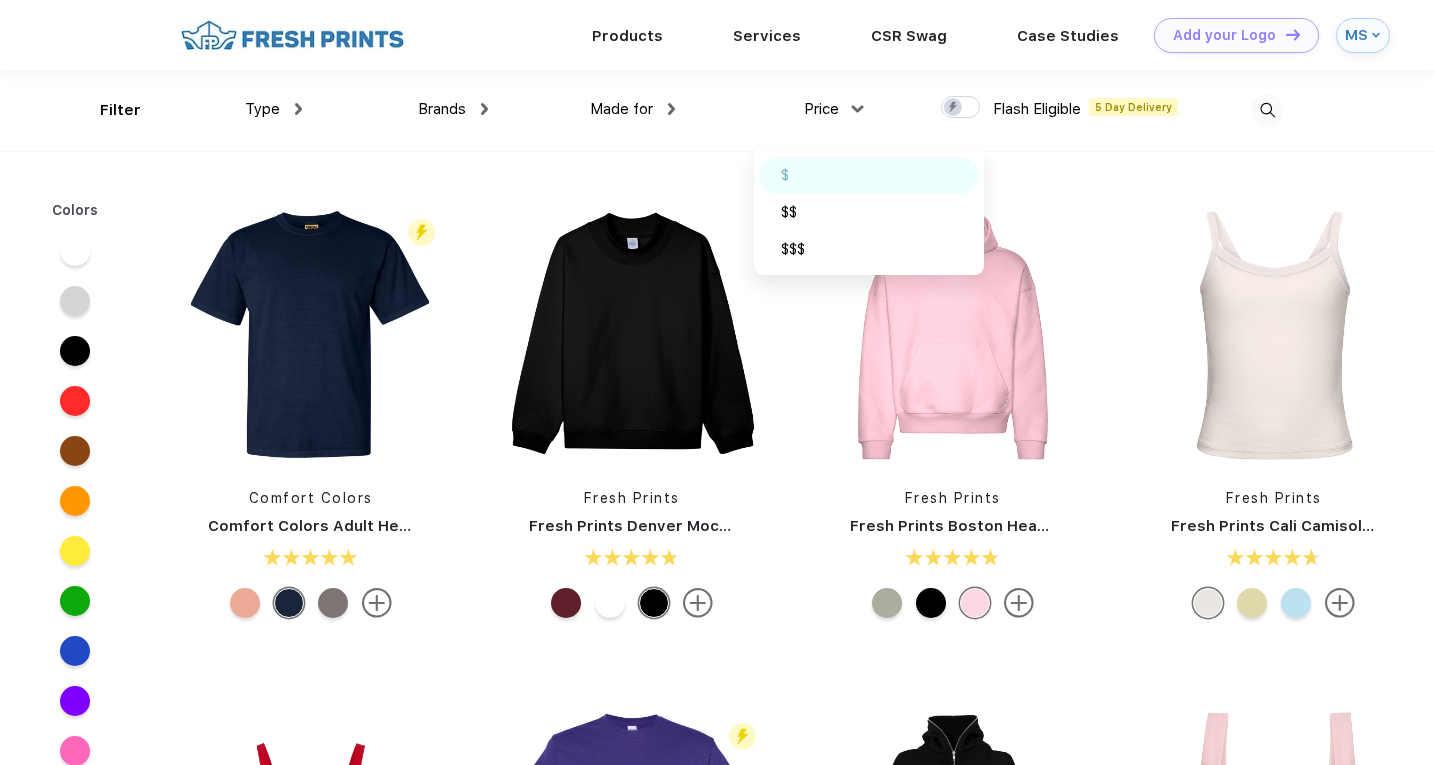click on "$" at bounding box center (869, 175) 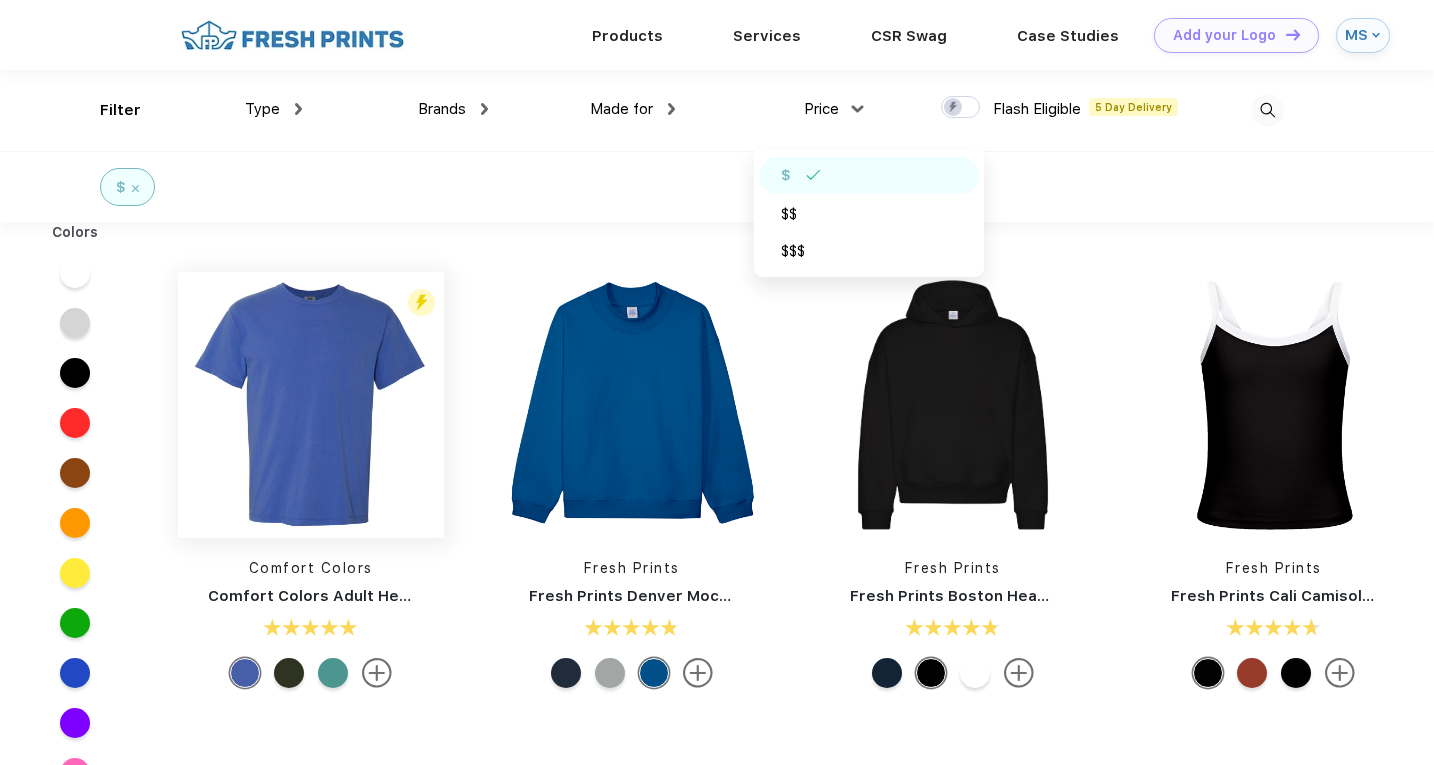 click at bounding box center (311, 405) 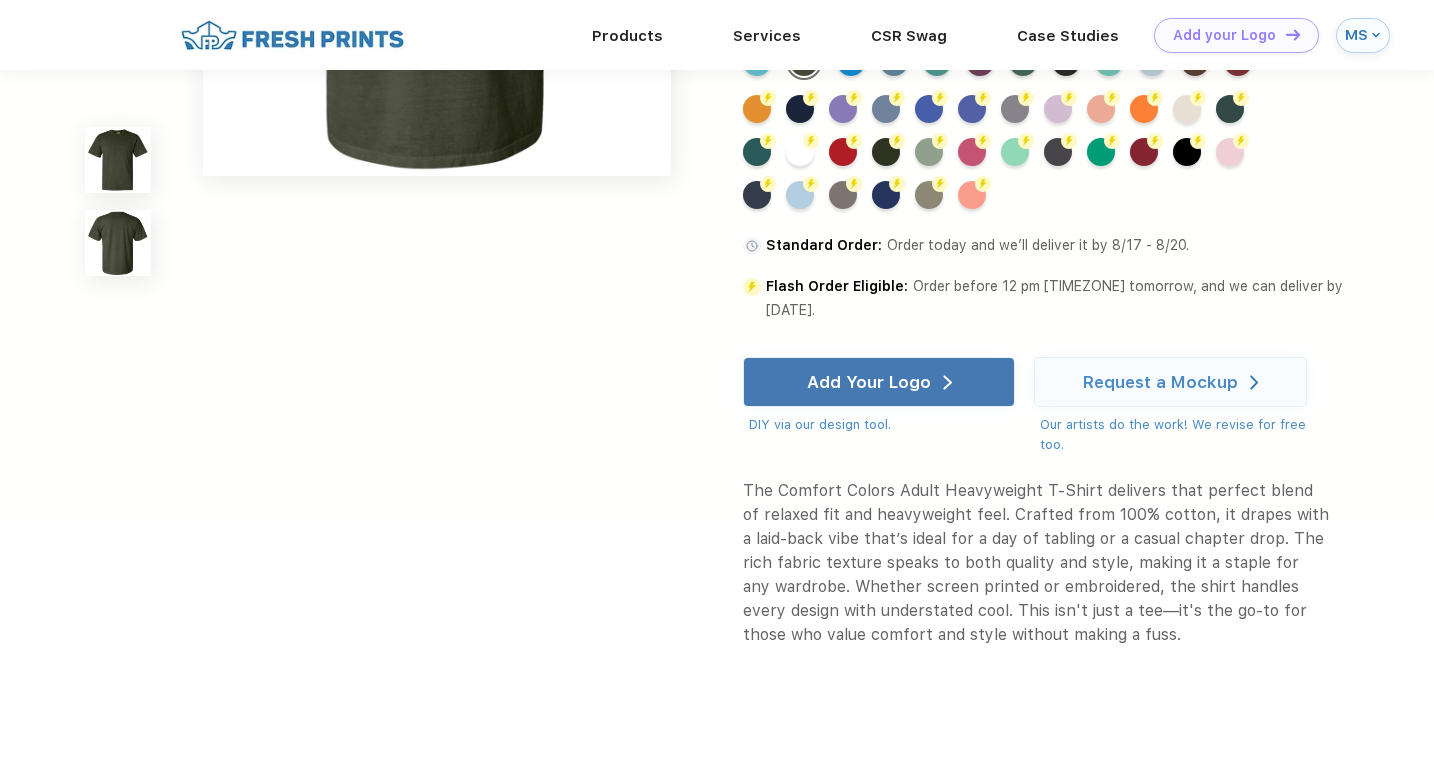 scroll, scrollTop: 876, scrollLeft: 0, axis: vertical 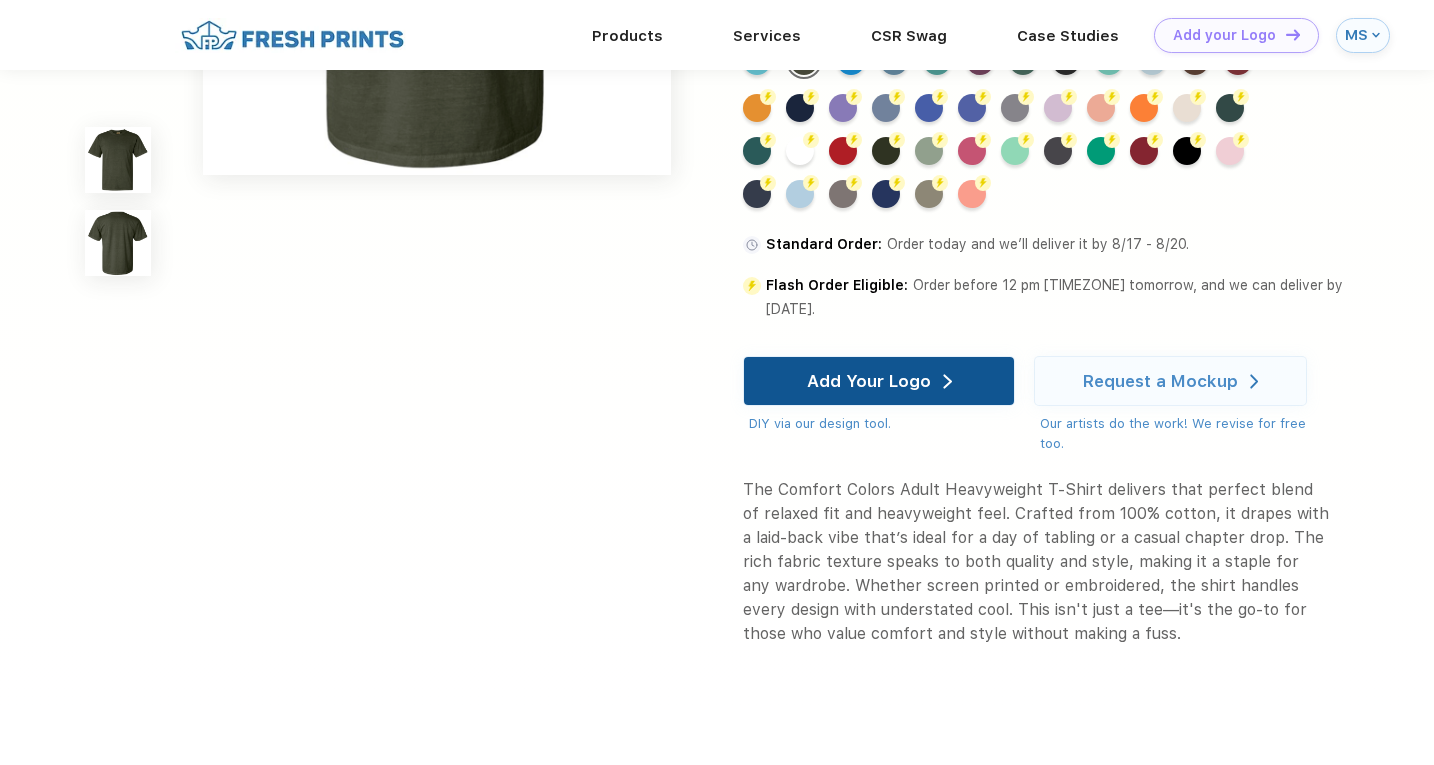 click on "Add Your Logo" at bounding box center (879, 381) 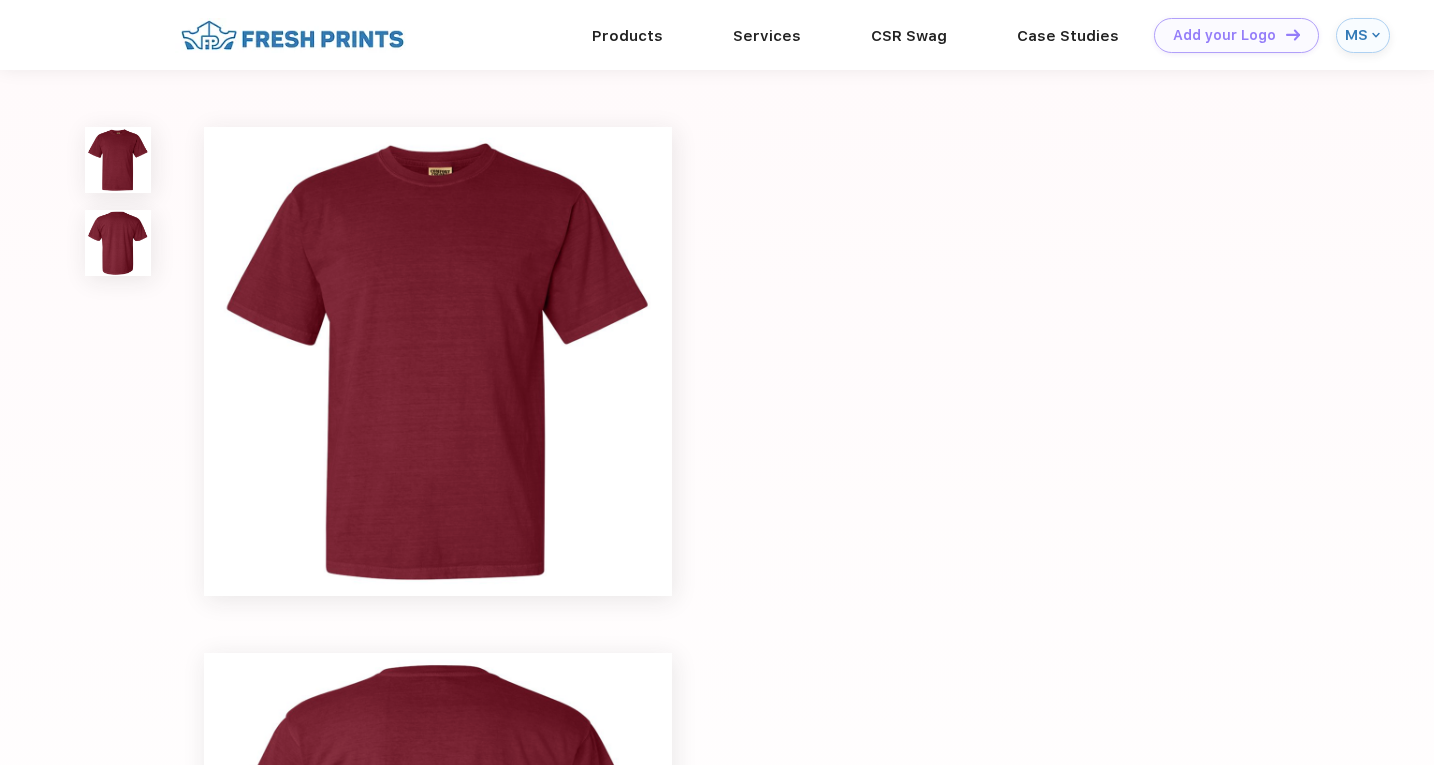 scroll, scrollTop: 0, scrollLeft: 0, axis: both 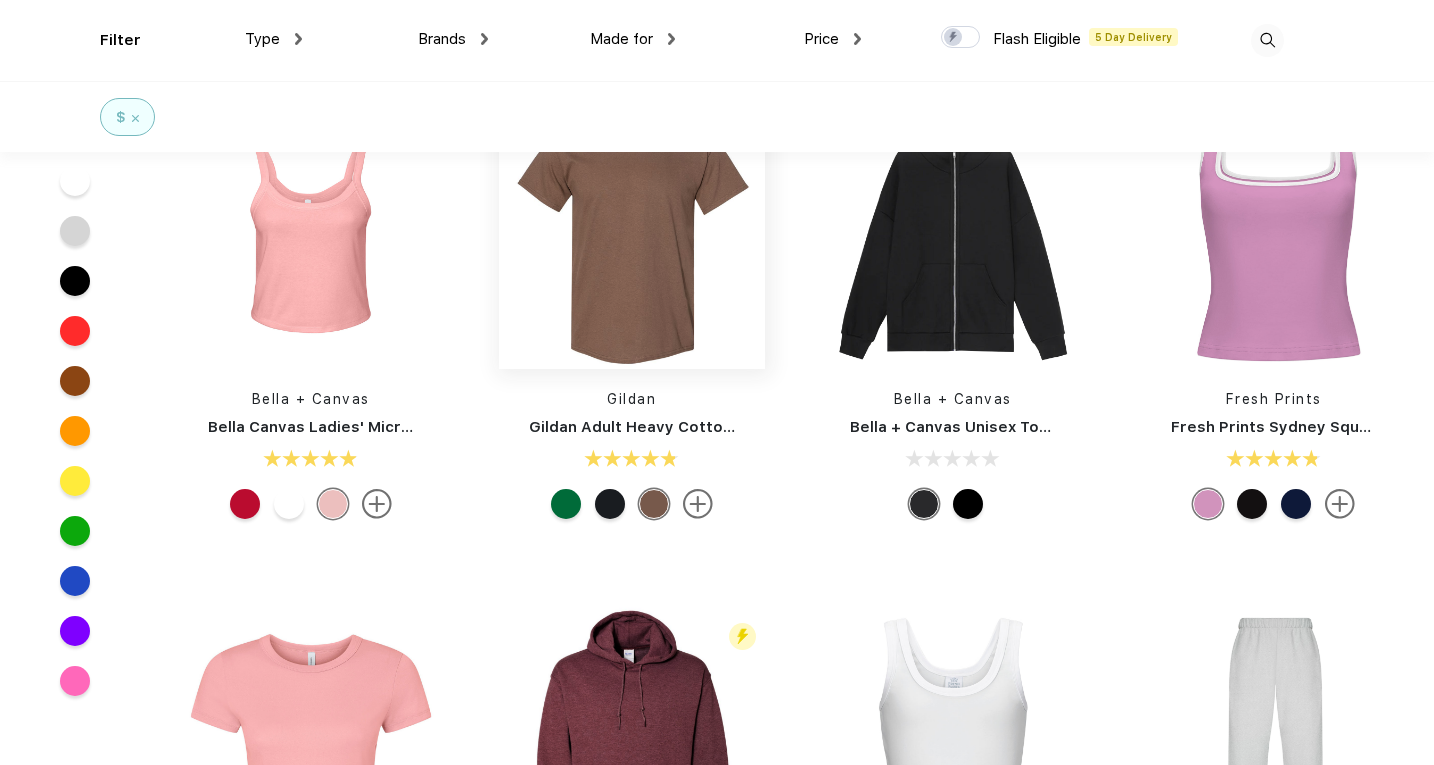click at bounding box center [632, 236] 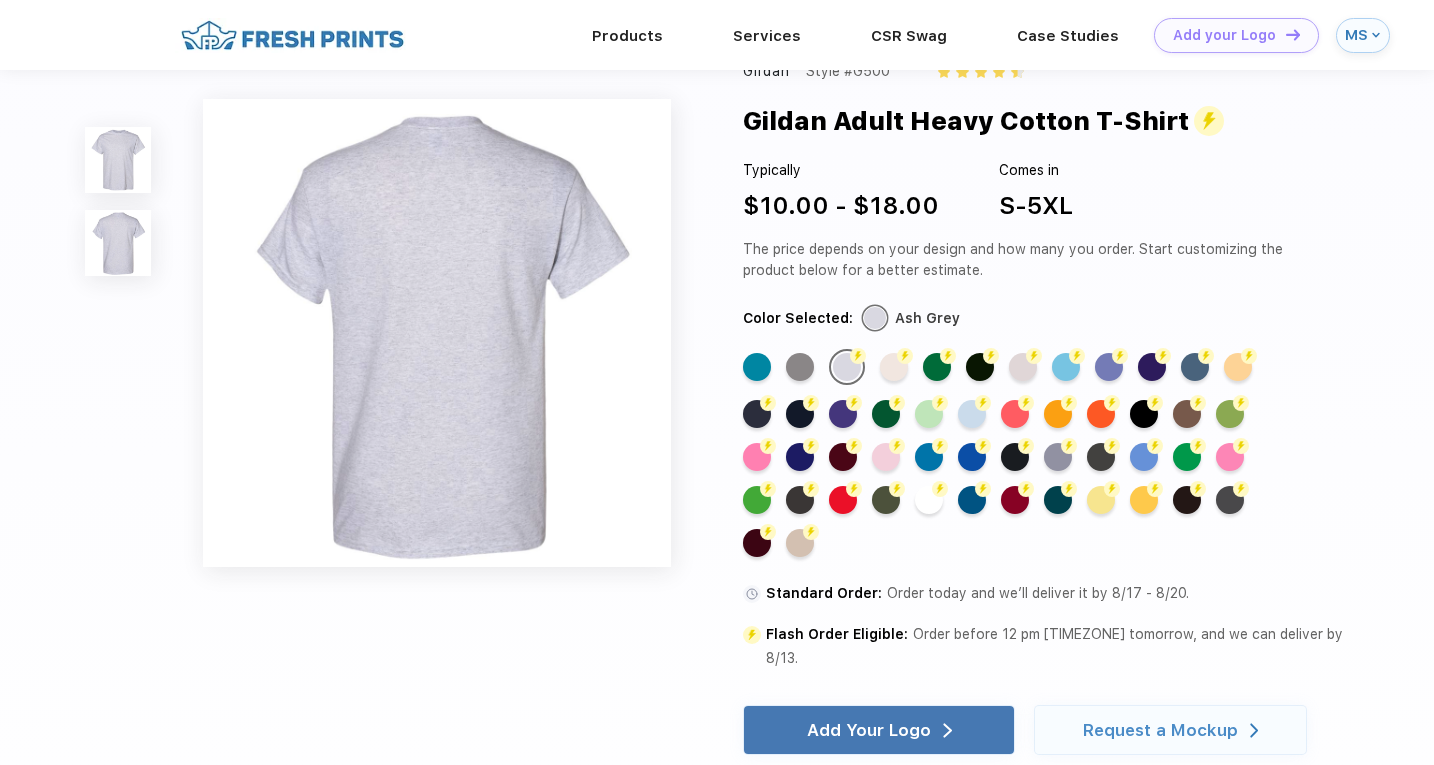 scroll, scrollTop: 485, scrollLeft: 0, axis: vertical 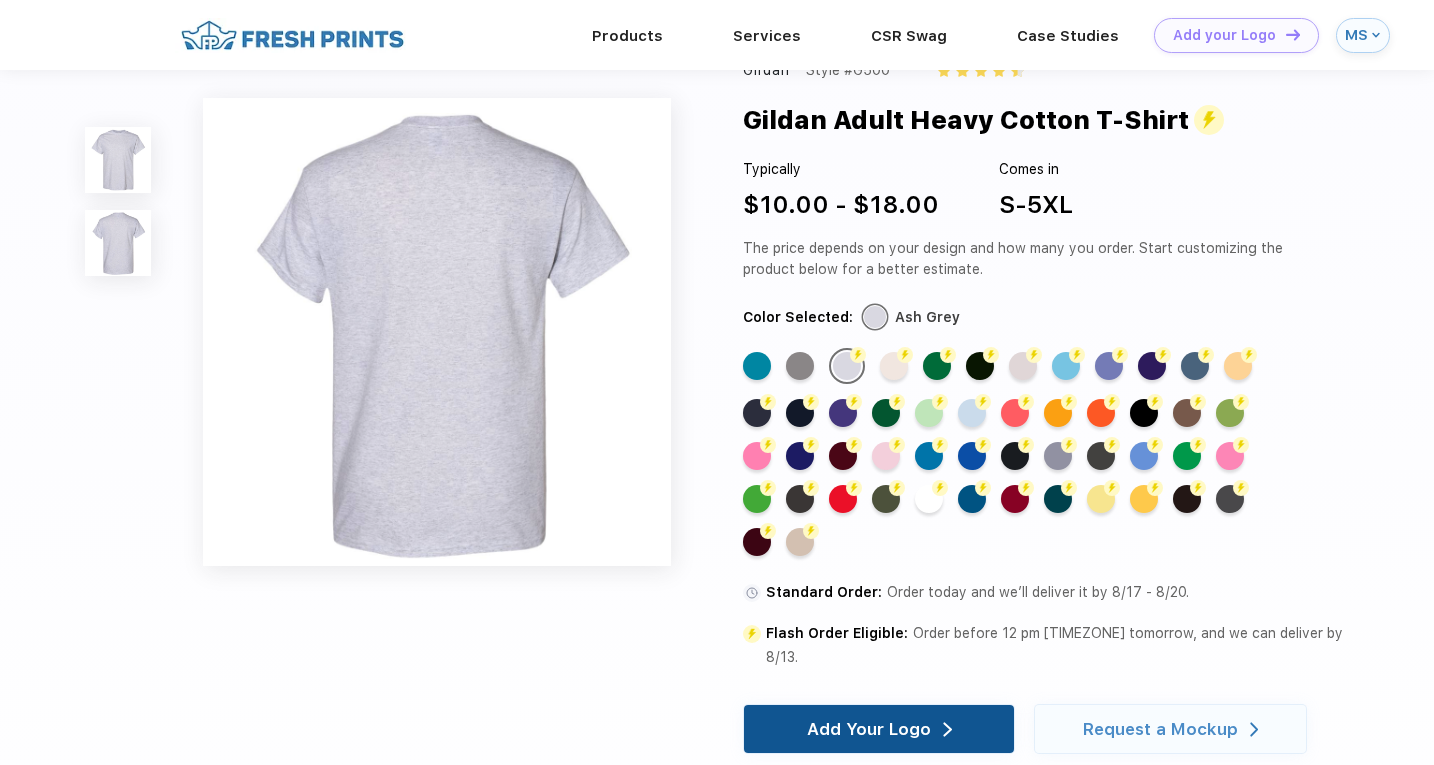 click on "Add Your Logo" at bounding box center (869, 729) 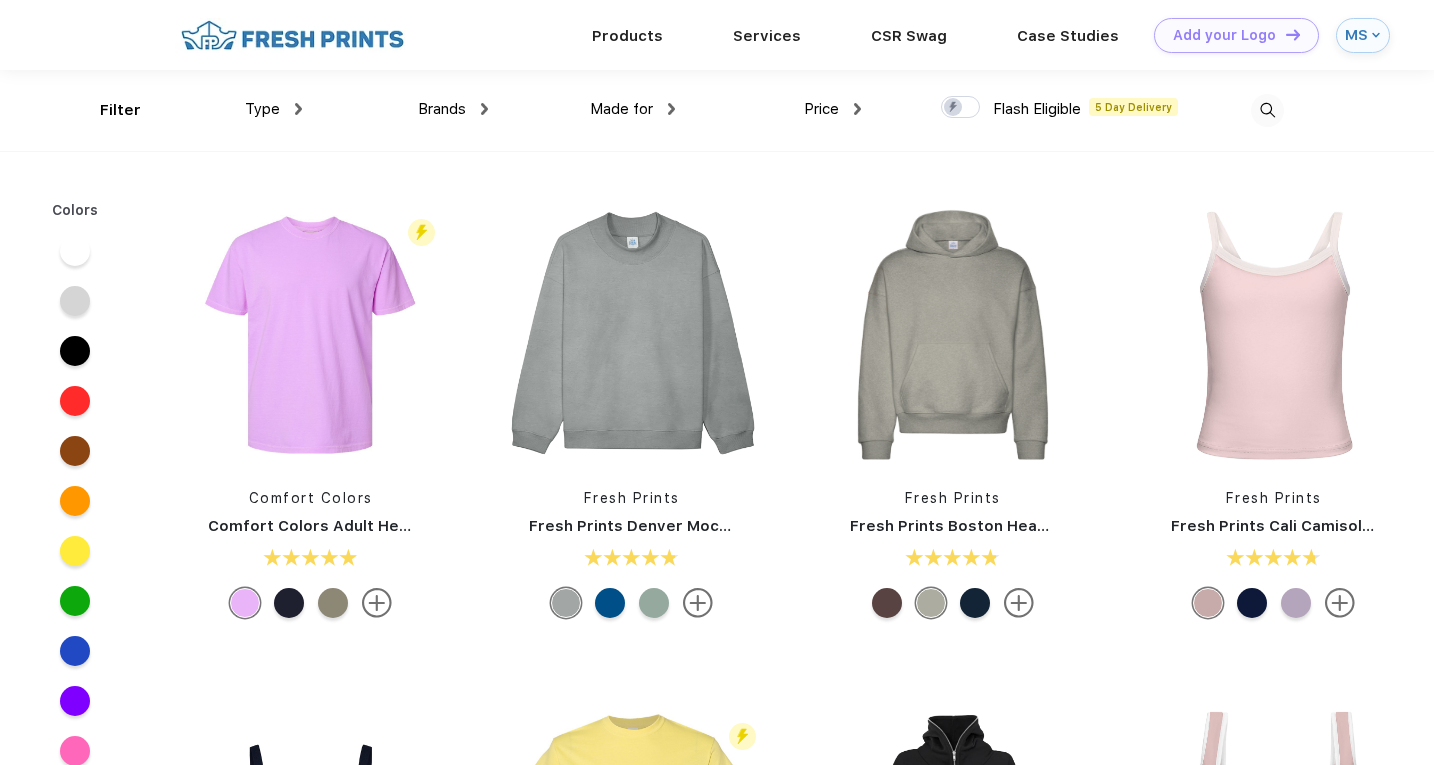scroll, scrollTop: 0, scrollLeft: 0, axis: both 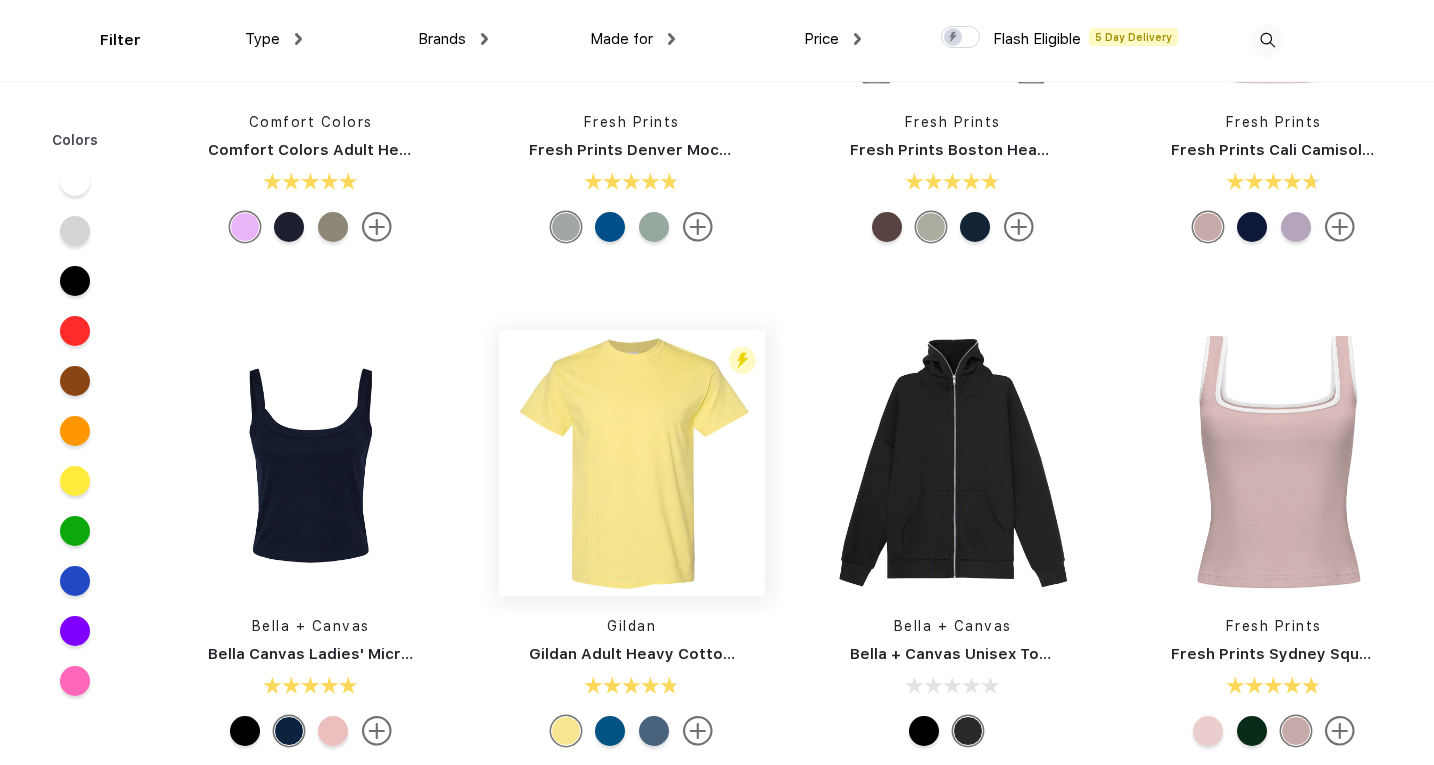 click at bounding box center (632, 463) 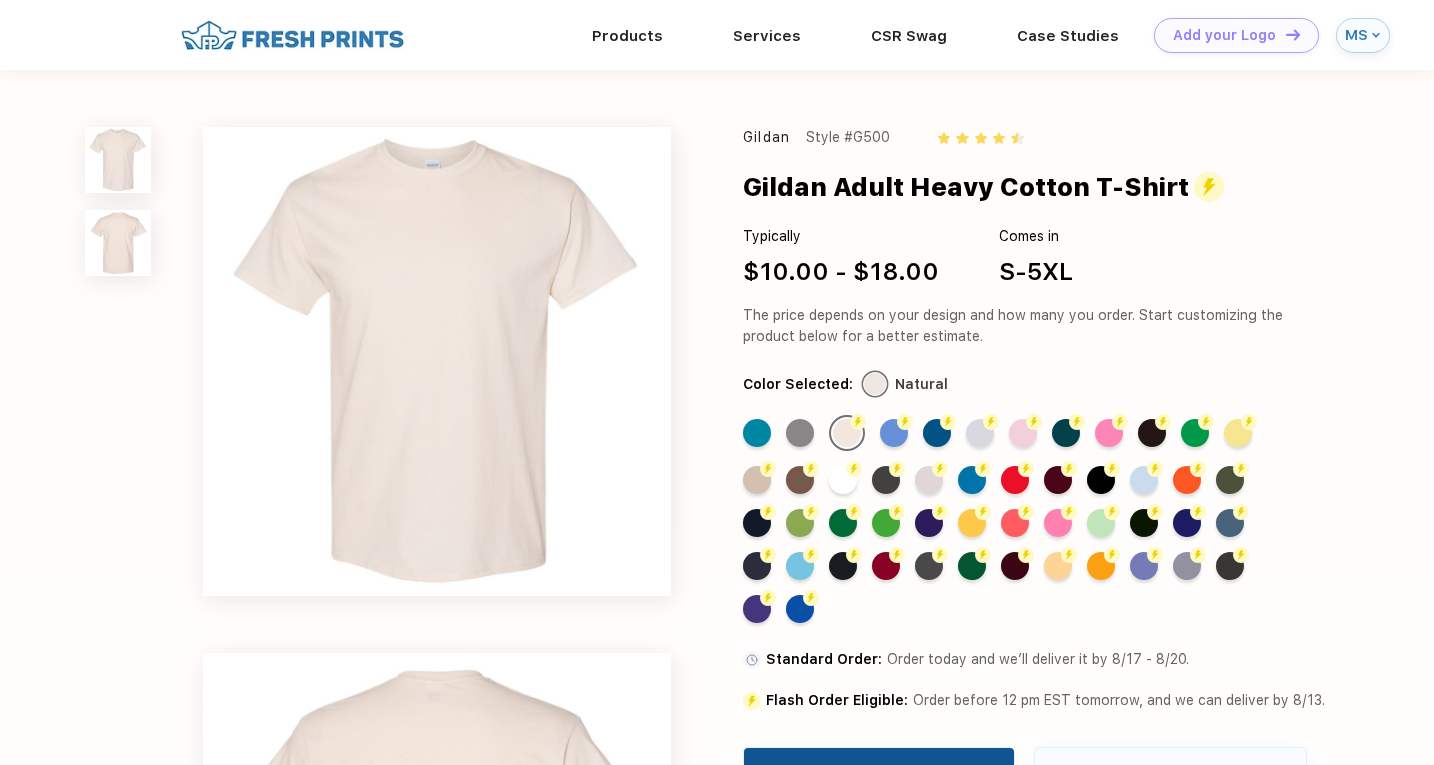 click on "Add Your Logo" at bounding box center [879, 772] 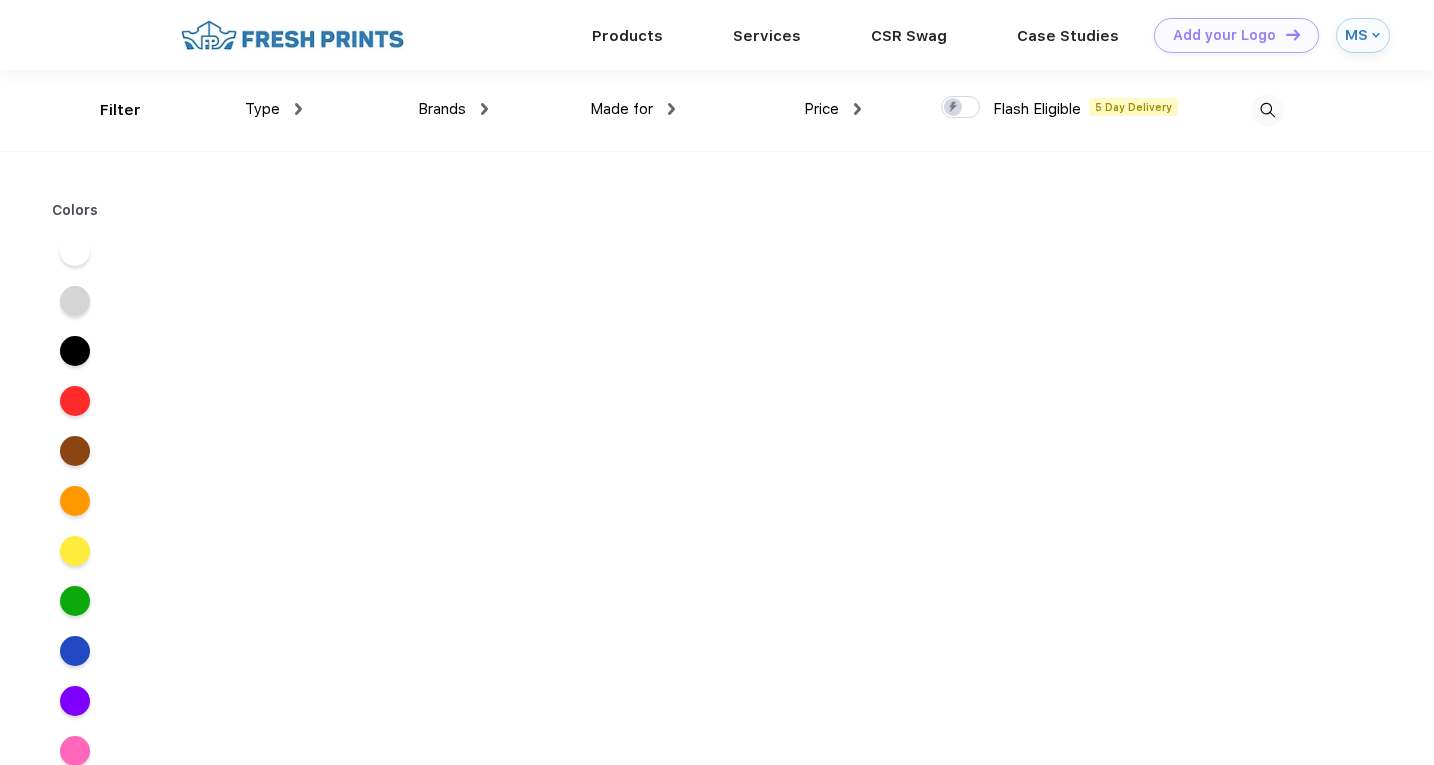 scroll, scrollTop: 0, scrollLeft: 0, axis: both 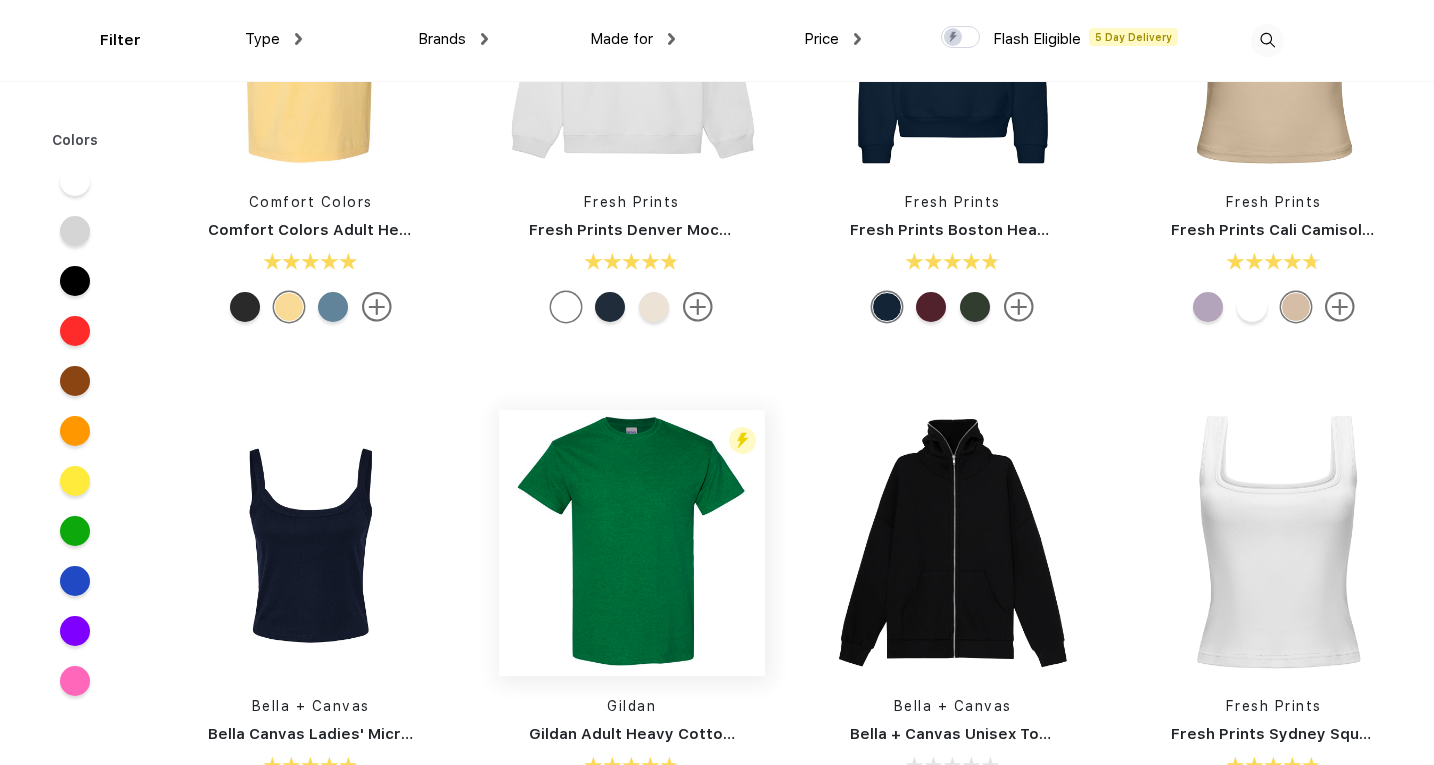click at bounding box center [632, 543] 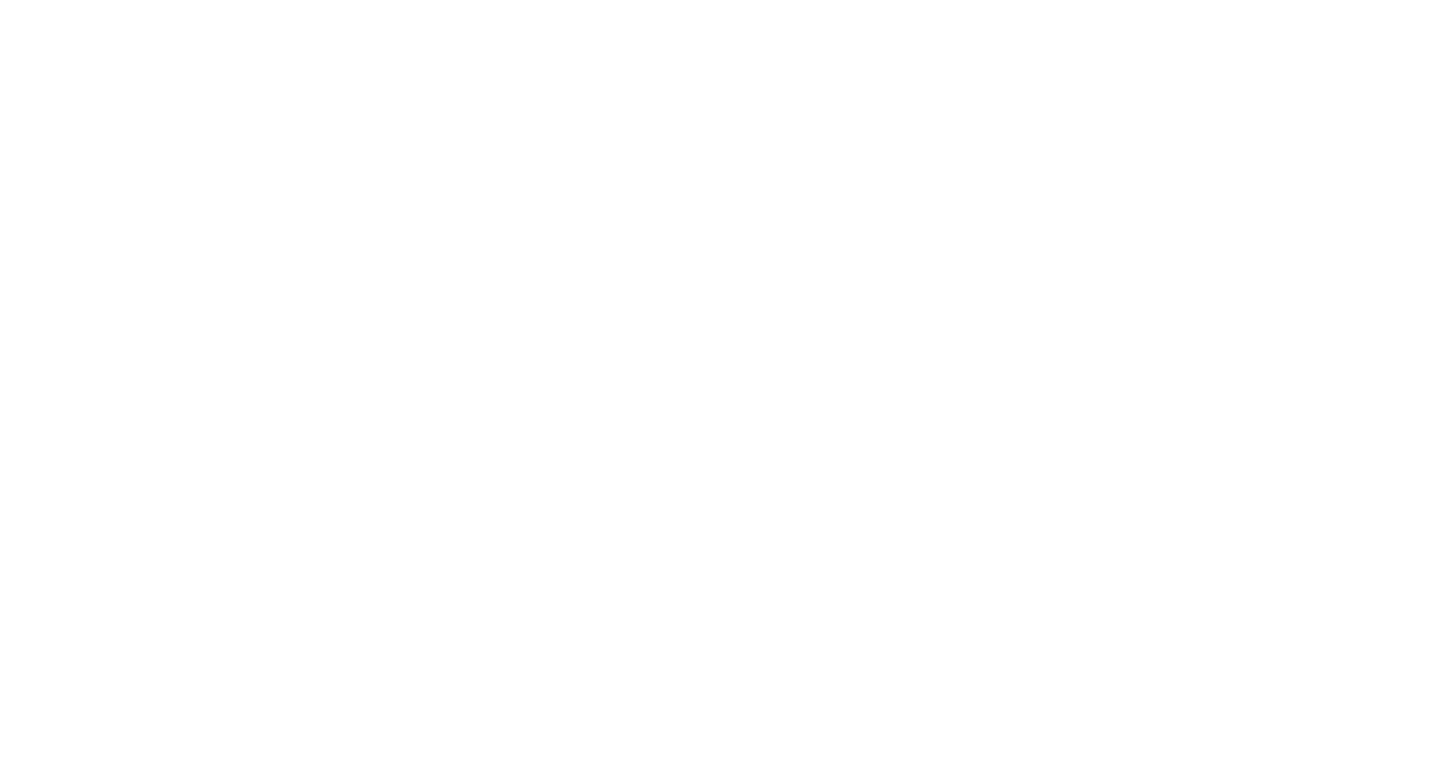 scroll, scrollTop: 0, scrollLeft: 0, axis: both 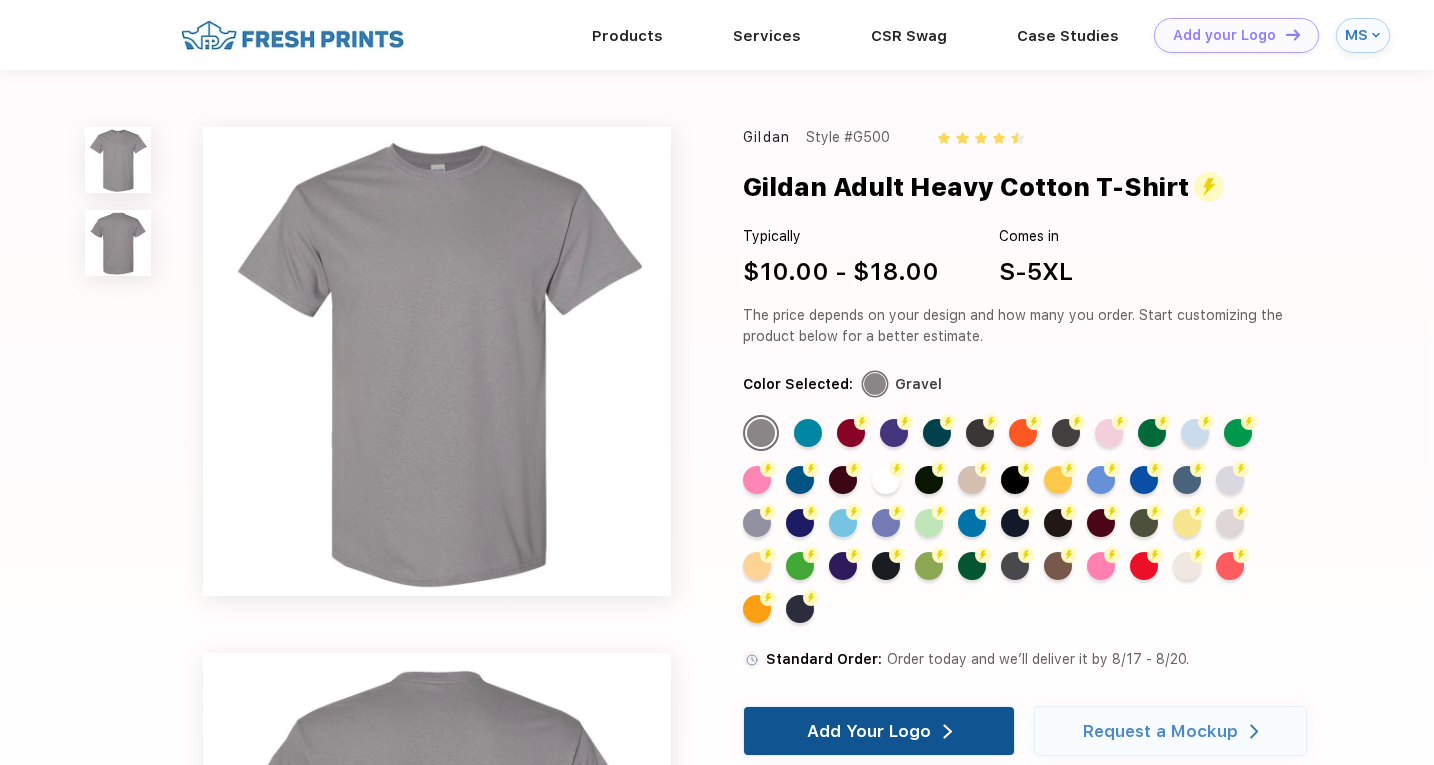 click on "Add Your Logo" at bounding box center [879, 731] 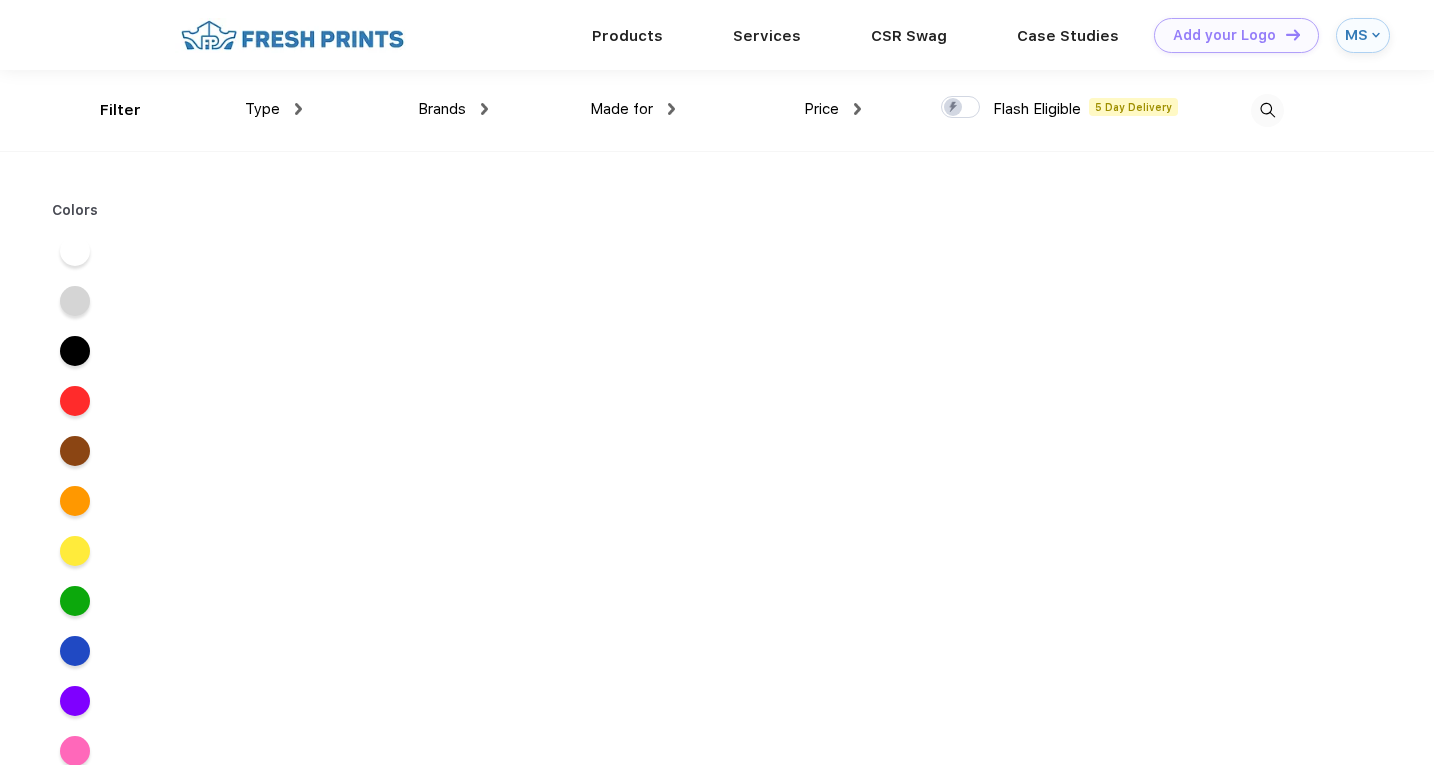 scroll, scrollTop: 0, scrollLeft: 0, axis: both 